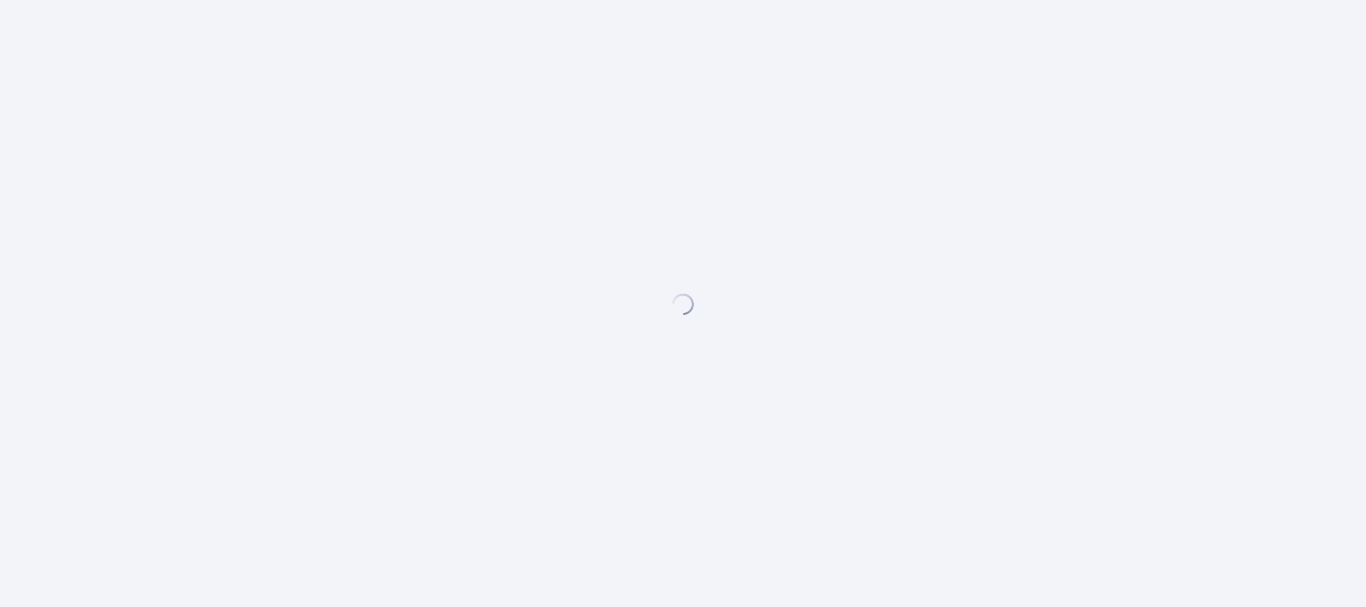 scroll, scrollTop: 0, scrollLeft: 0, axis: both 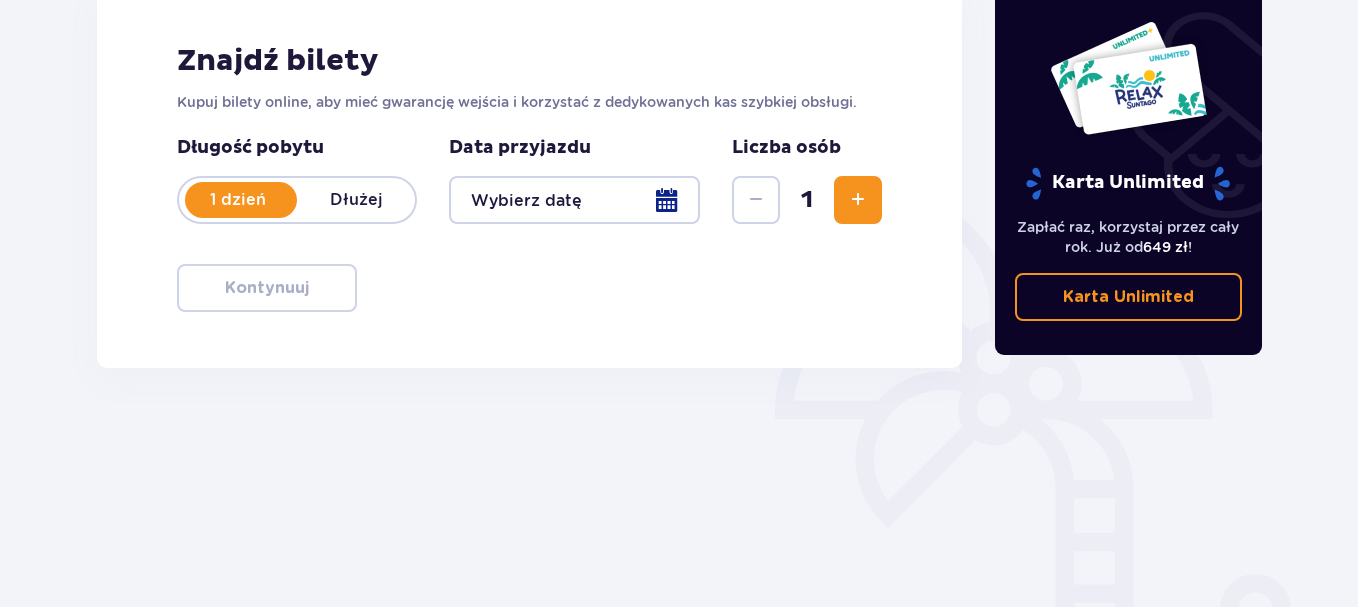click at bounding box center [574, 200] 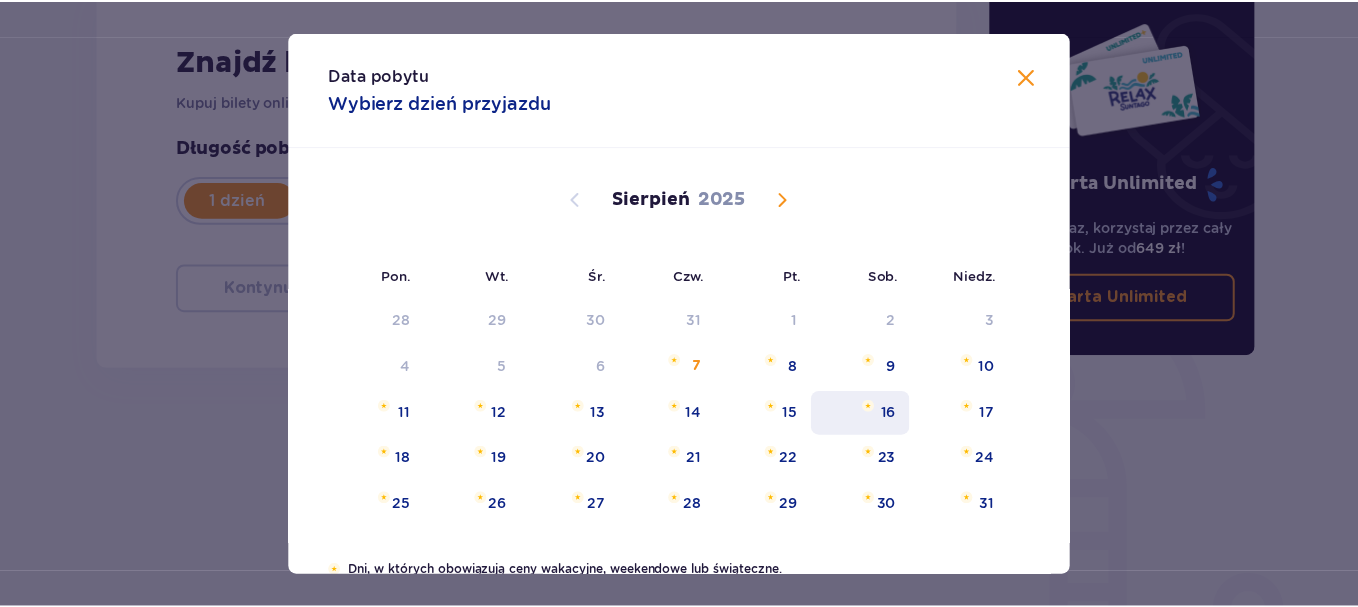 scroll, scrollTop: 170, scrollLeft: 0, axis: vertical 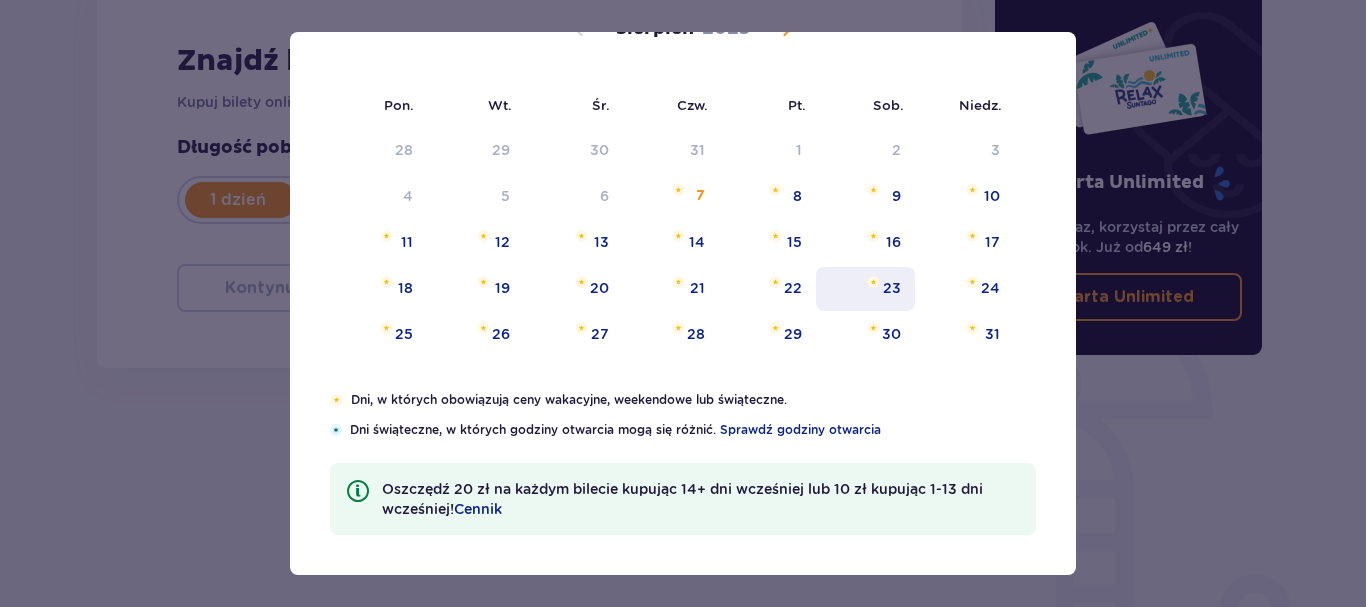 click on "23" at bounding box center (892, 288) 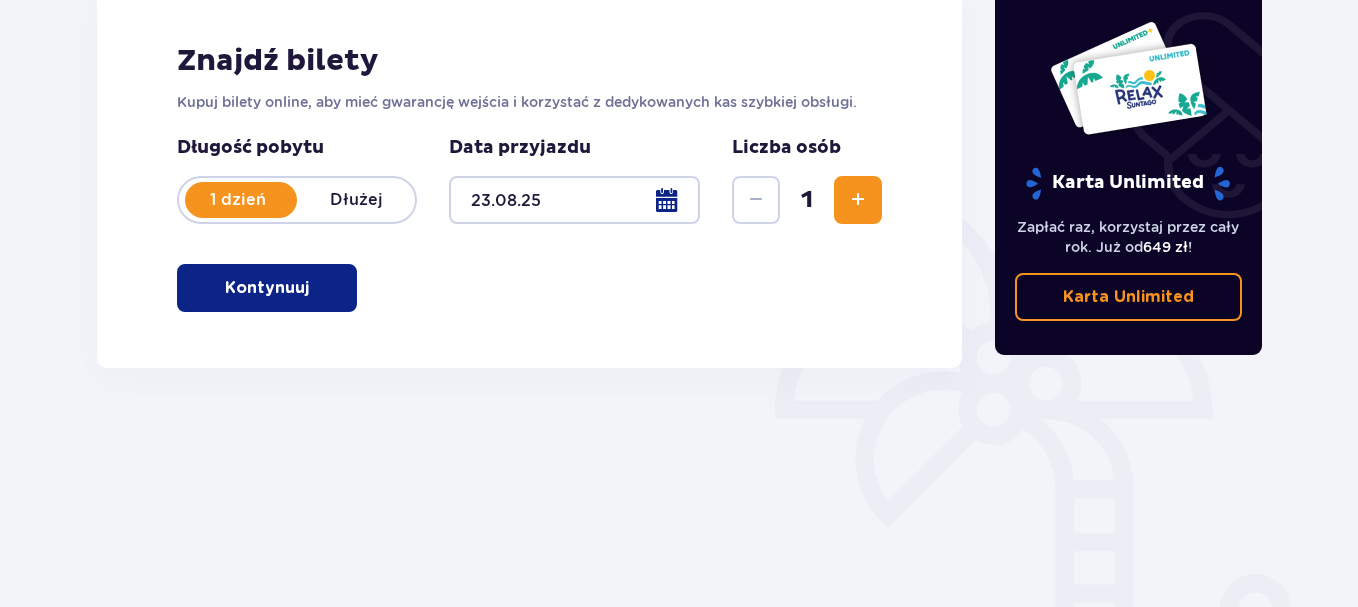 click on "Karta Unlimited Zapłać raz, korzystaj przez cały rok. Już od  649 zł ! Karta Unlimited" at bounding box center [1129, 255] 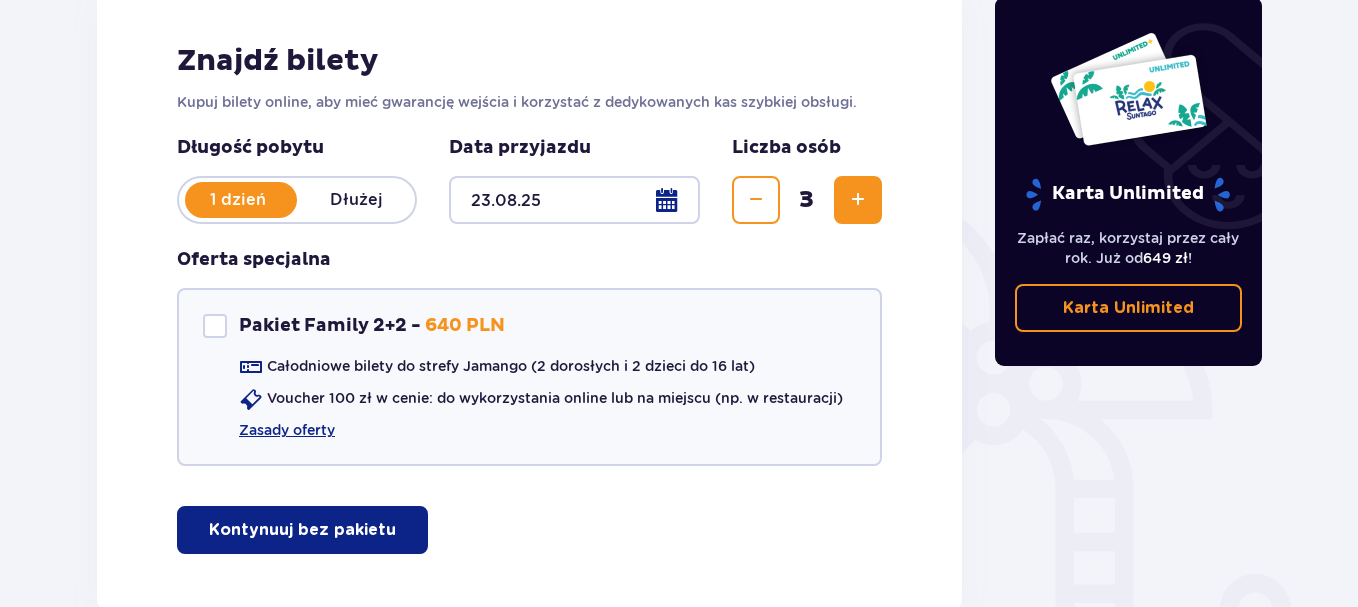 click at bounding box center [858, 200] 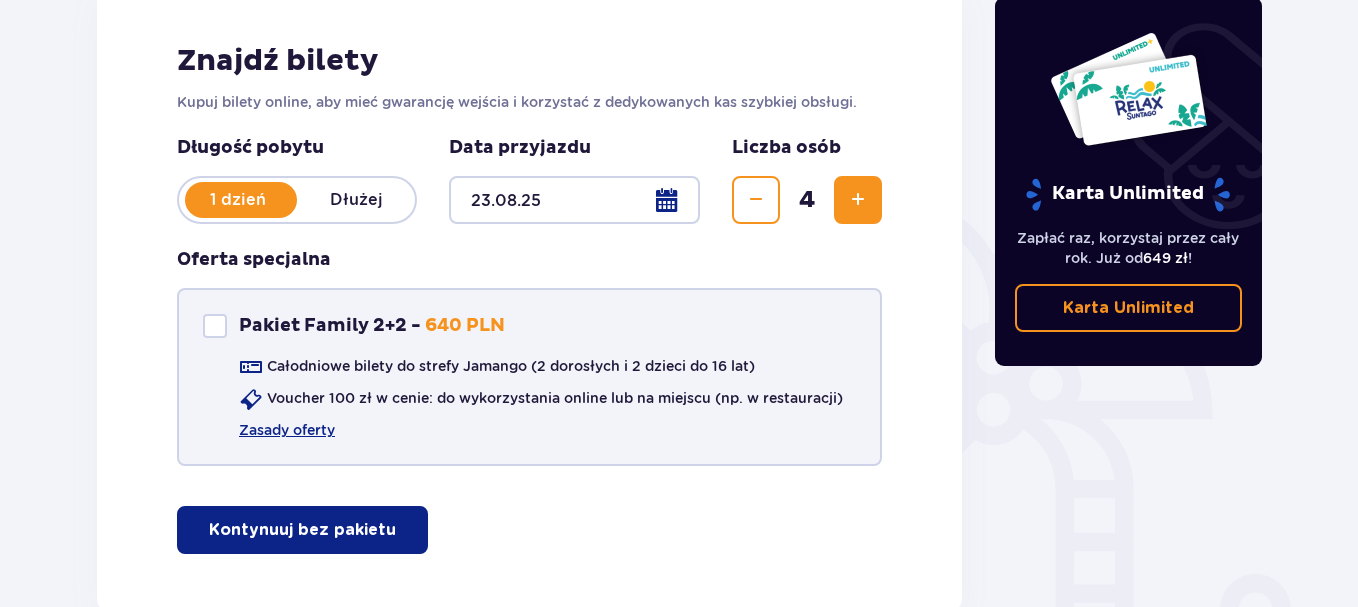 click at bounding box center (215, 326) 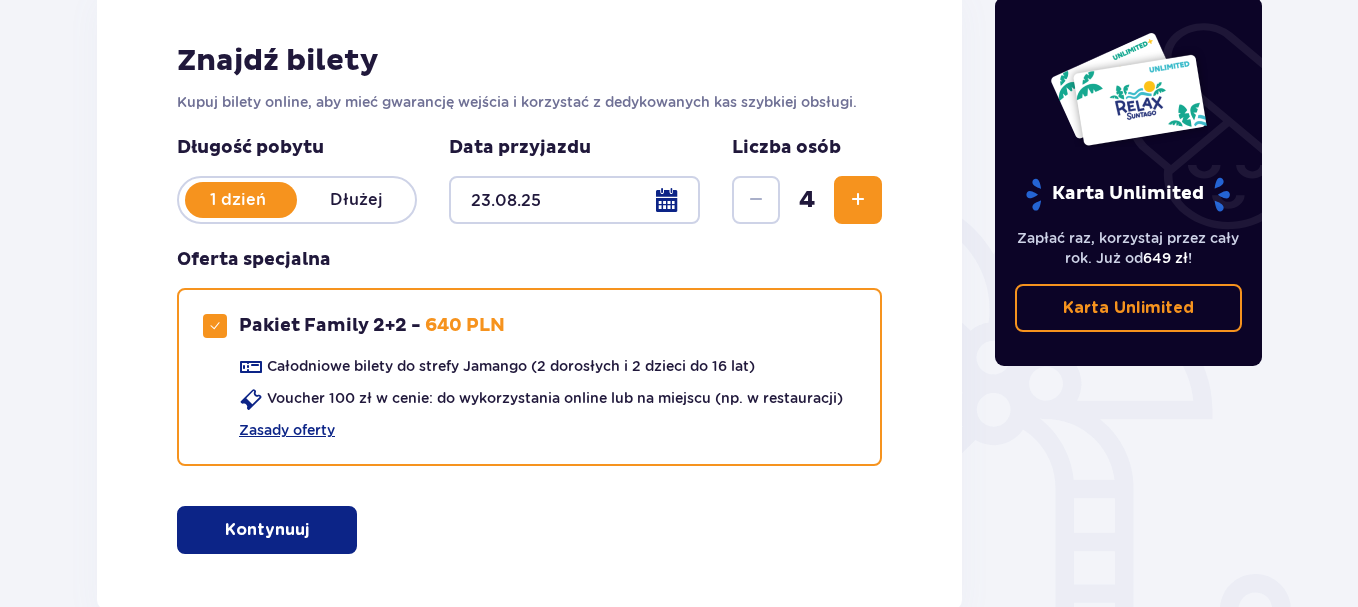 click on "Kontynuuj" at bounding box center [267, 530] 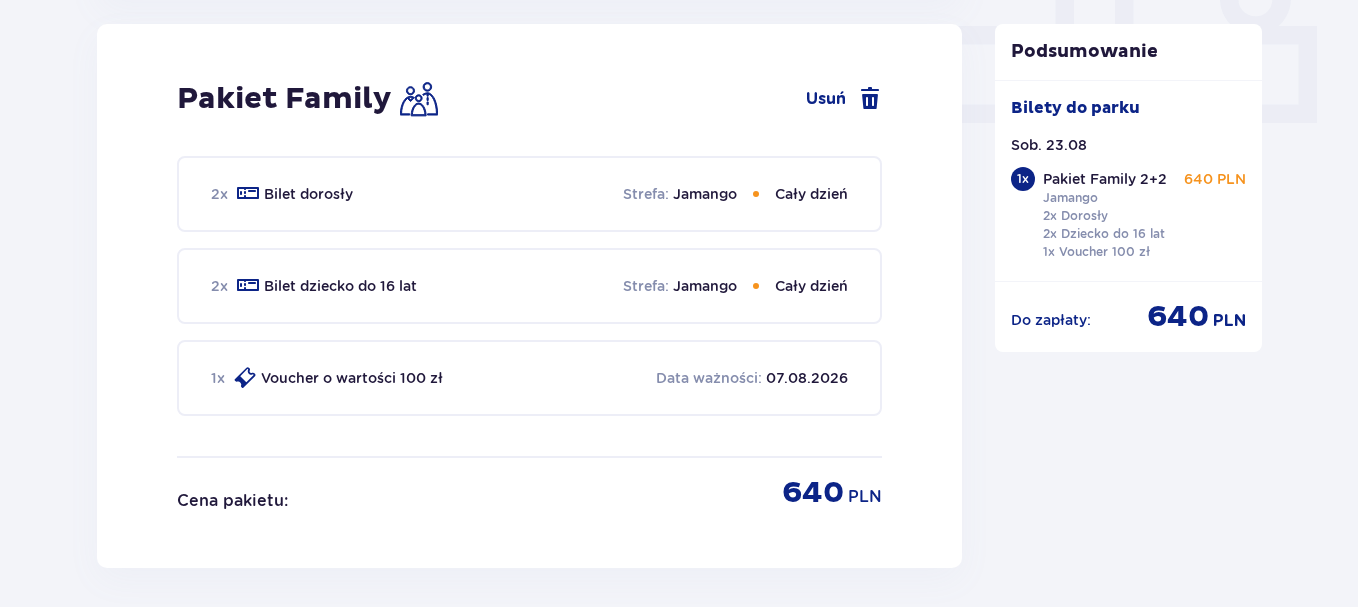scroll, scrollTop: 310, scrollLeft: 0, axis: vertical 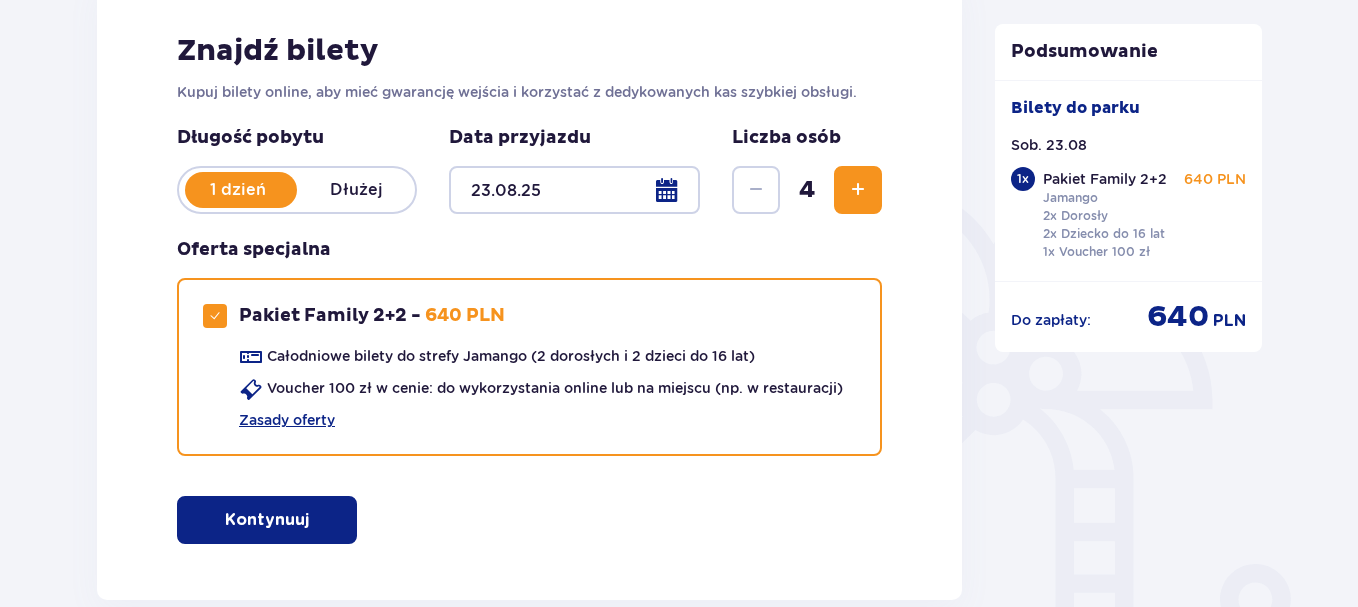 click at bounding box center [858, 190] 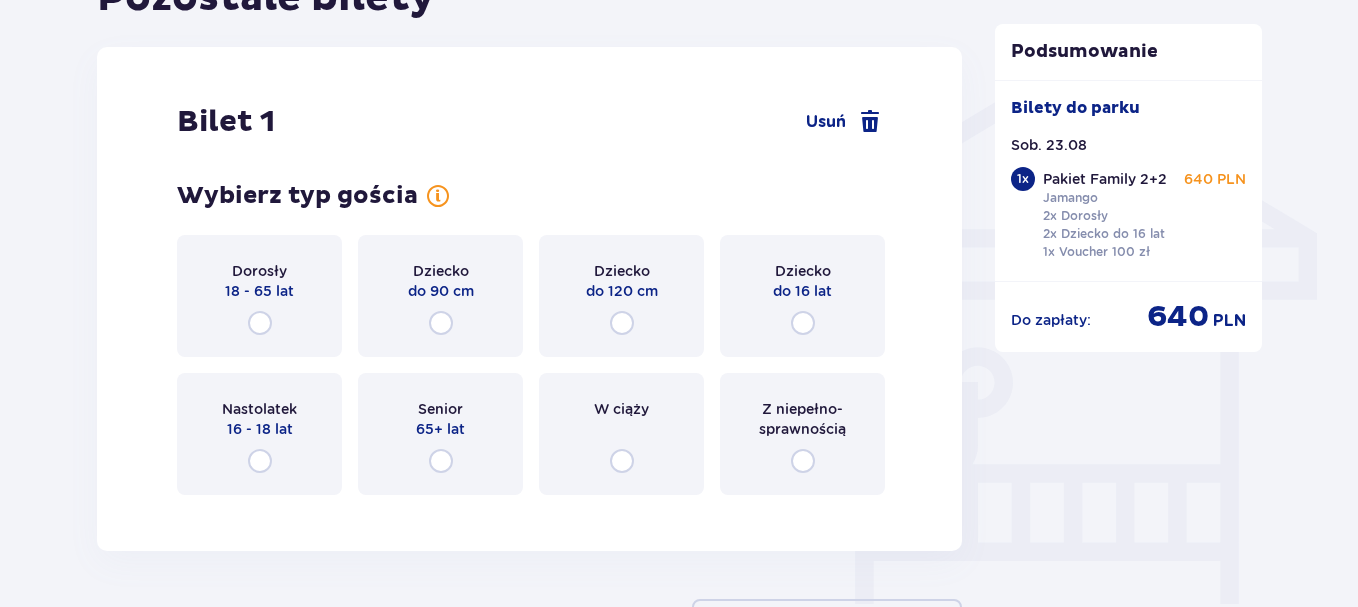 scroll, scrollTop: 1576, scrollLeft: 0, axis: vertical 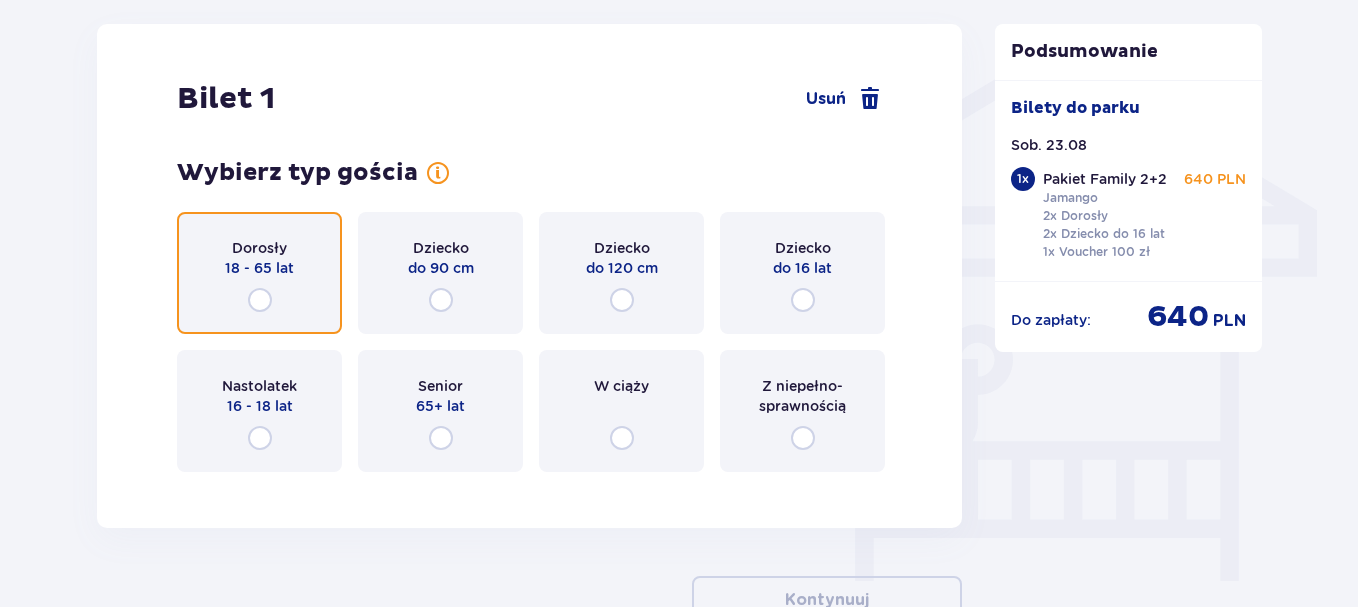 click at bounding box center [260, 300] 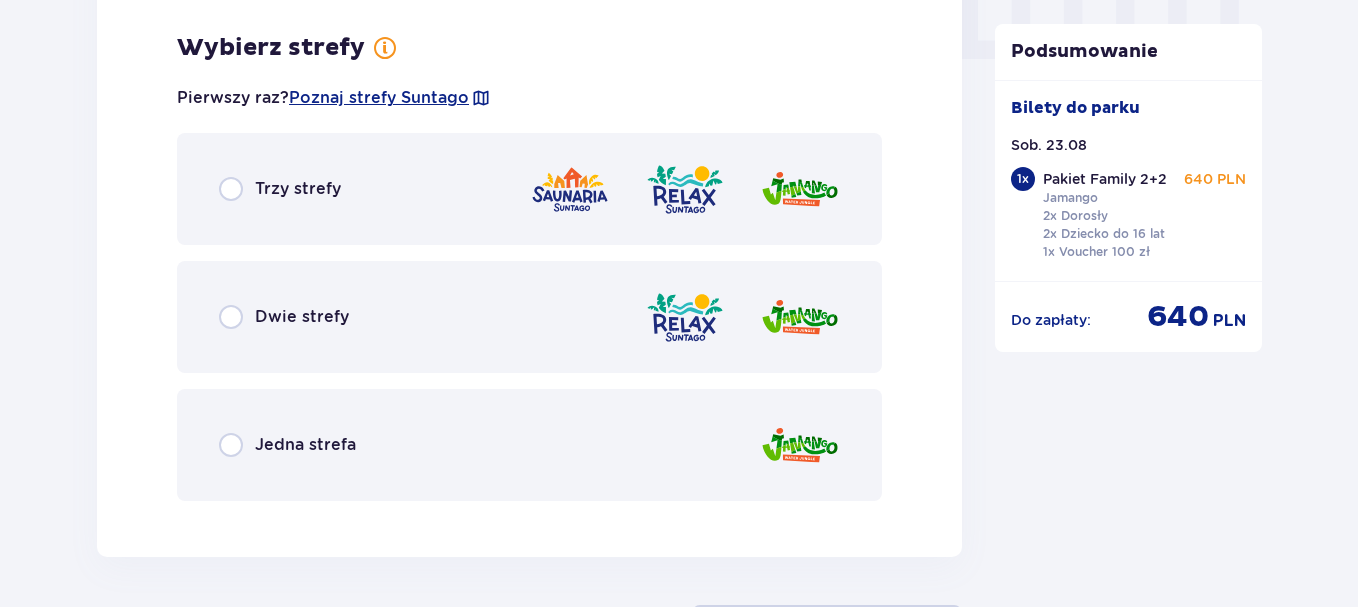scroll, scrollTop: 2064, scrollLeft: 0, axis: vertical 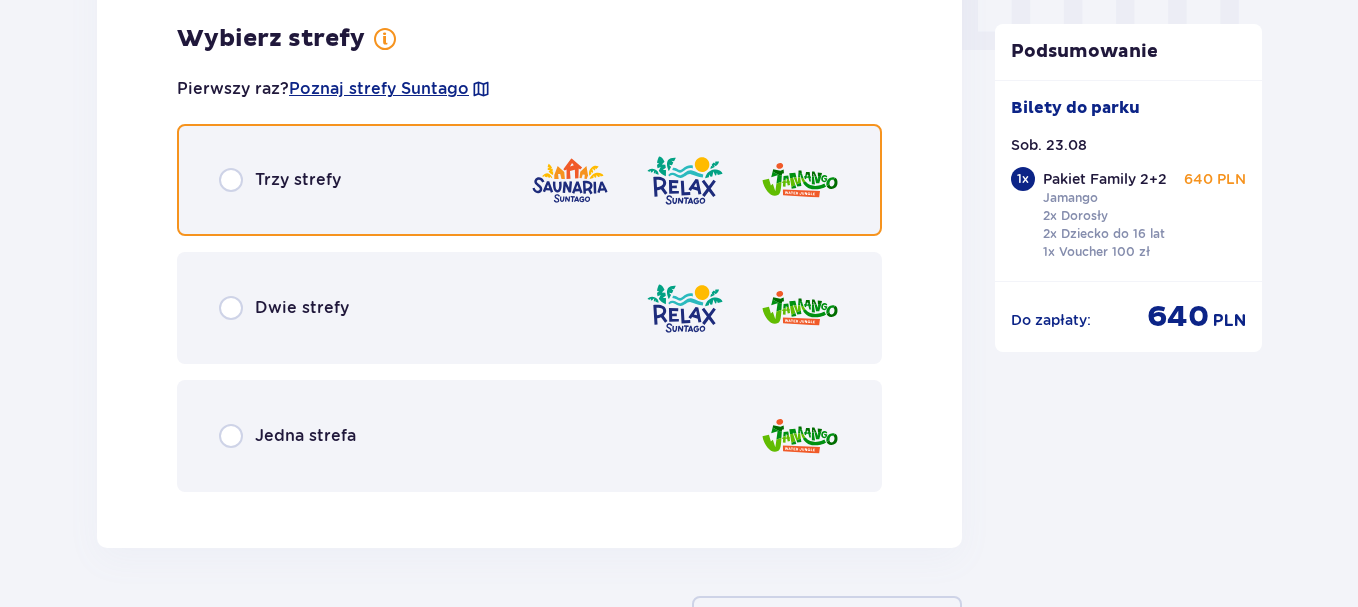 drag, startPoint x: 237, startPoint y: 186, endPoint x: 163, endPoint y: 236, distance: 89.30846 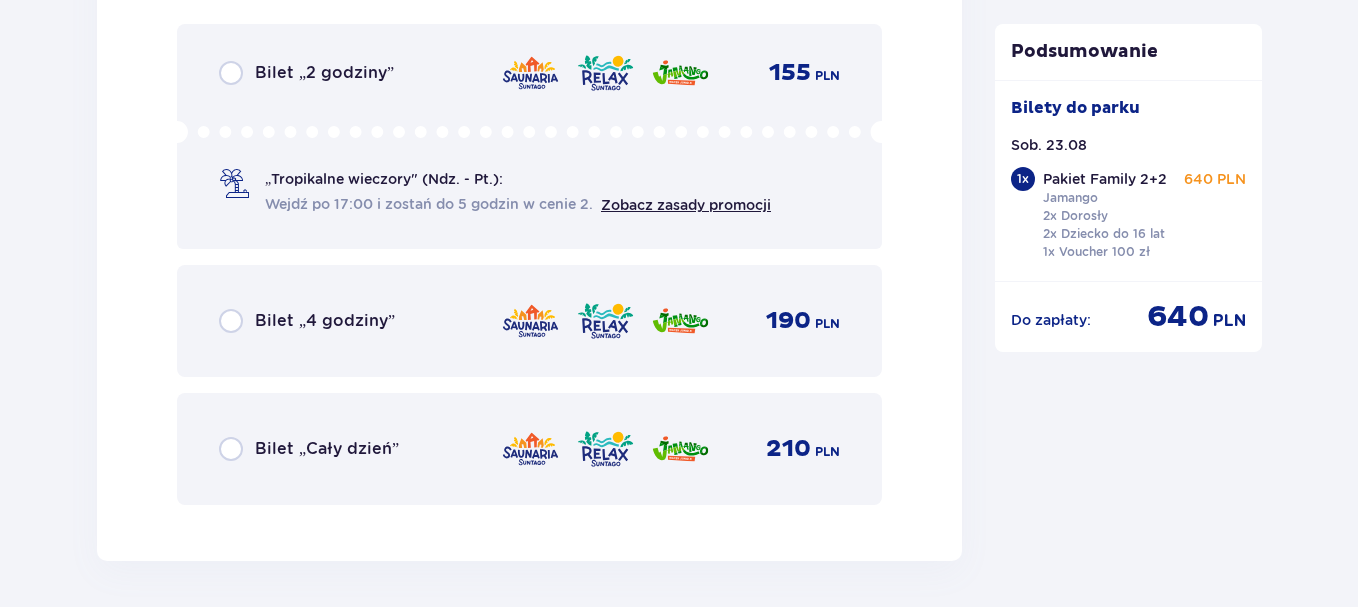 scroll, scrollTop: 2672, scrollLeft: 0, axis: vertical 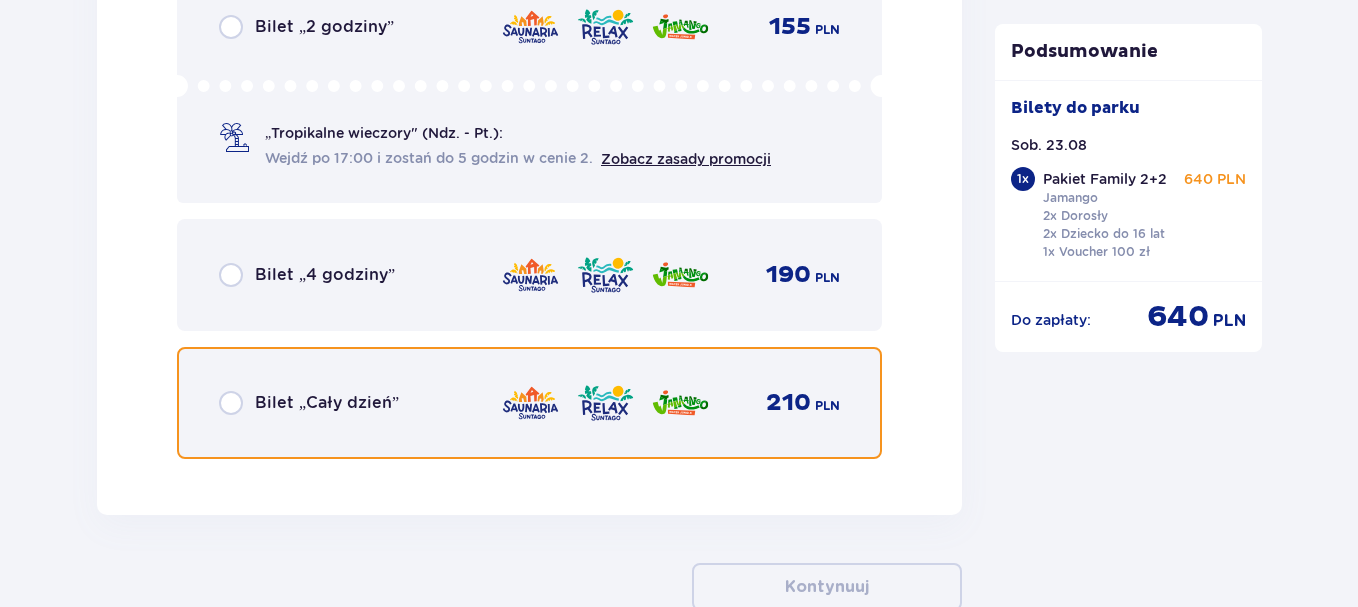 click at bounding box center [231, 403] 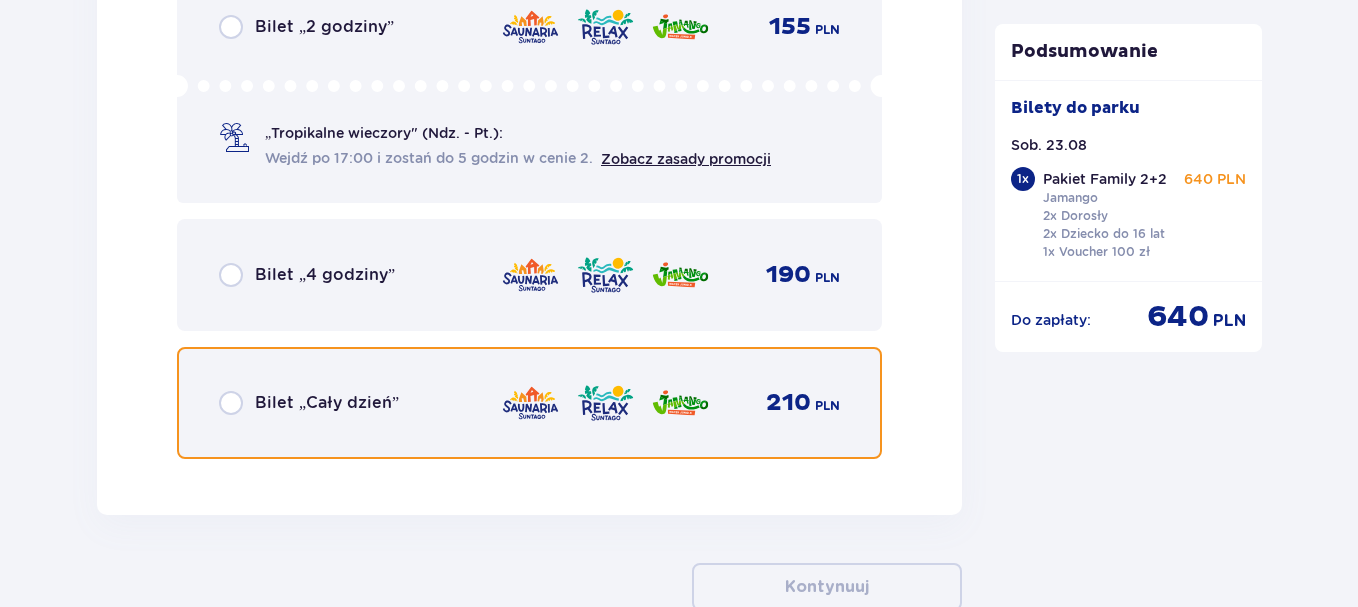 radio on "true" 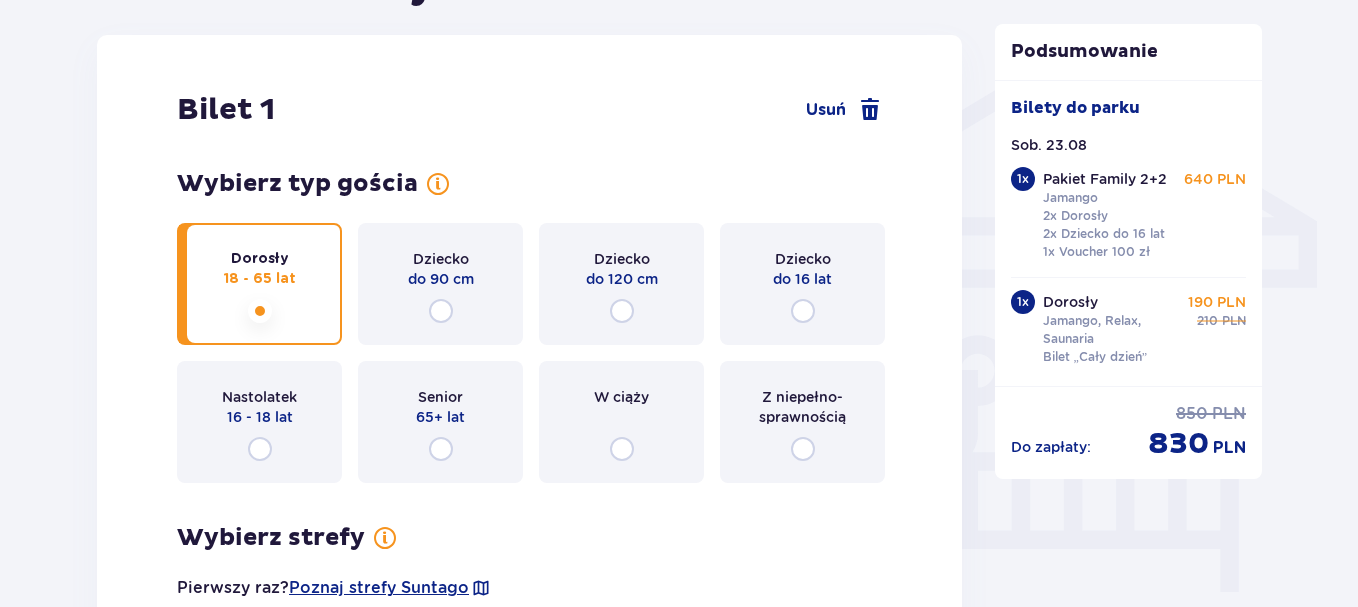 scroll, scrollTop: 1600, scrollLeft: 0, axis: vertical 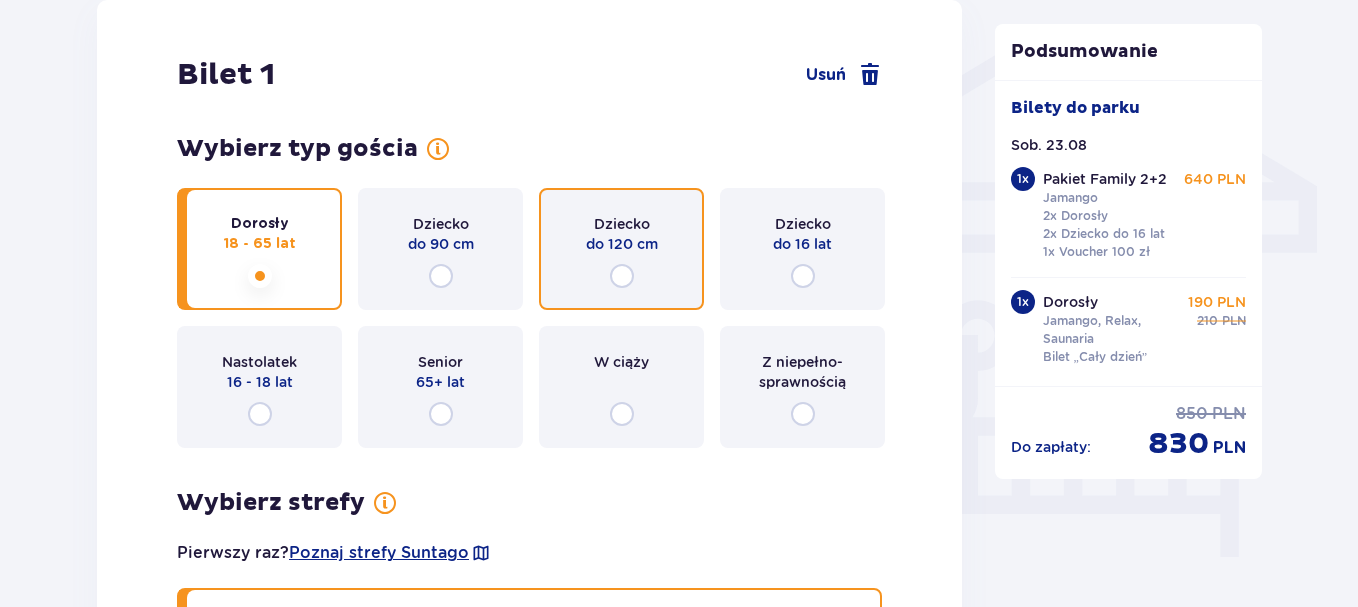 click at bounding box center [622, 276] 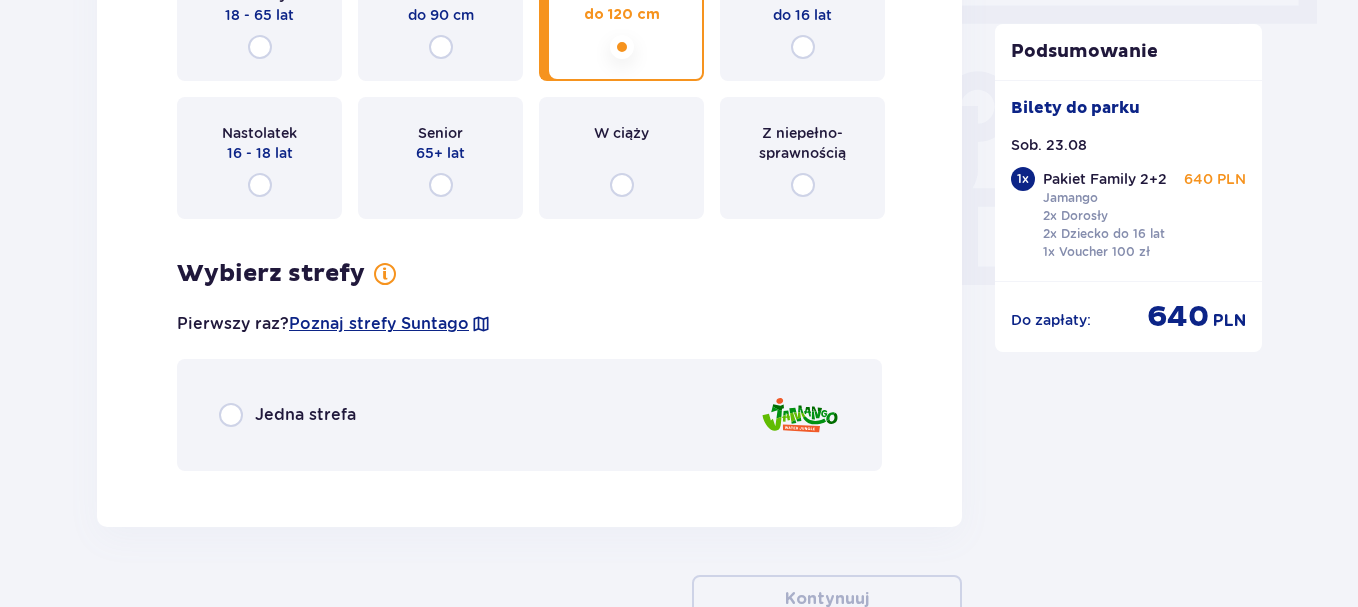 scroll, scrollTop: 1965, scrollLeft: 0, axis: vertical 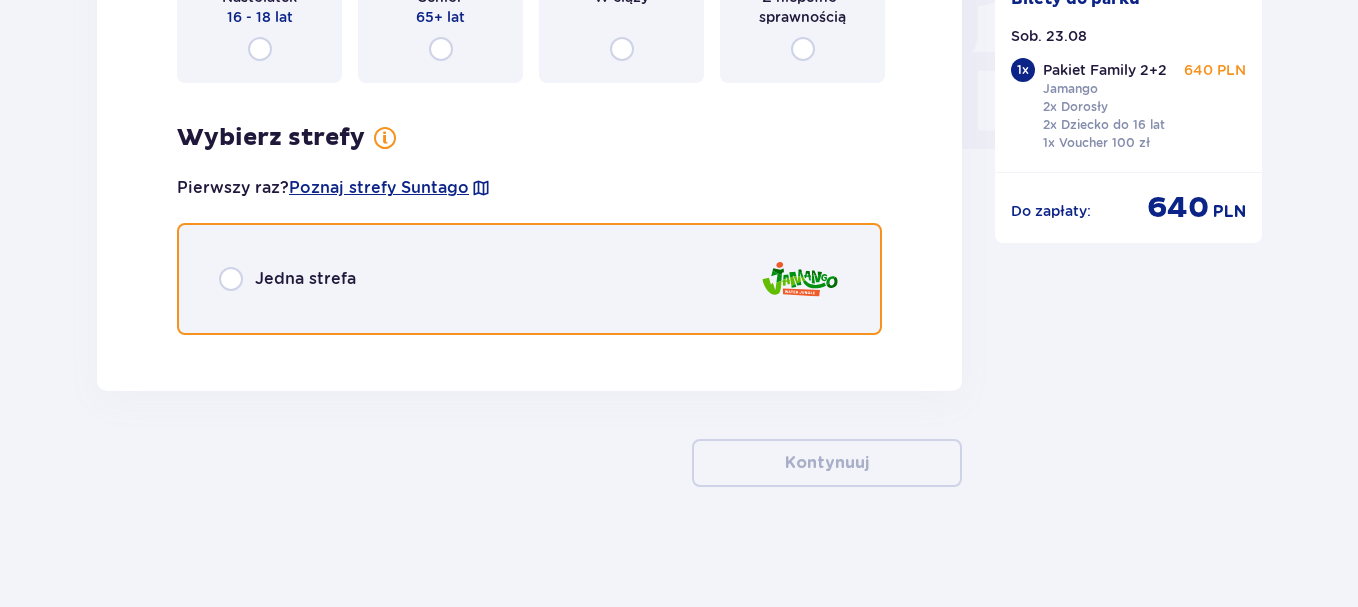 click at bounding box center (231, 279) 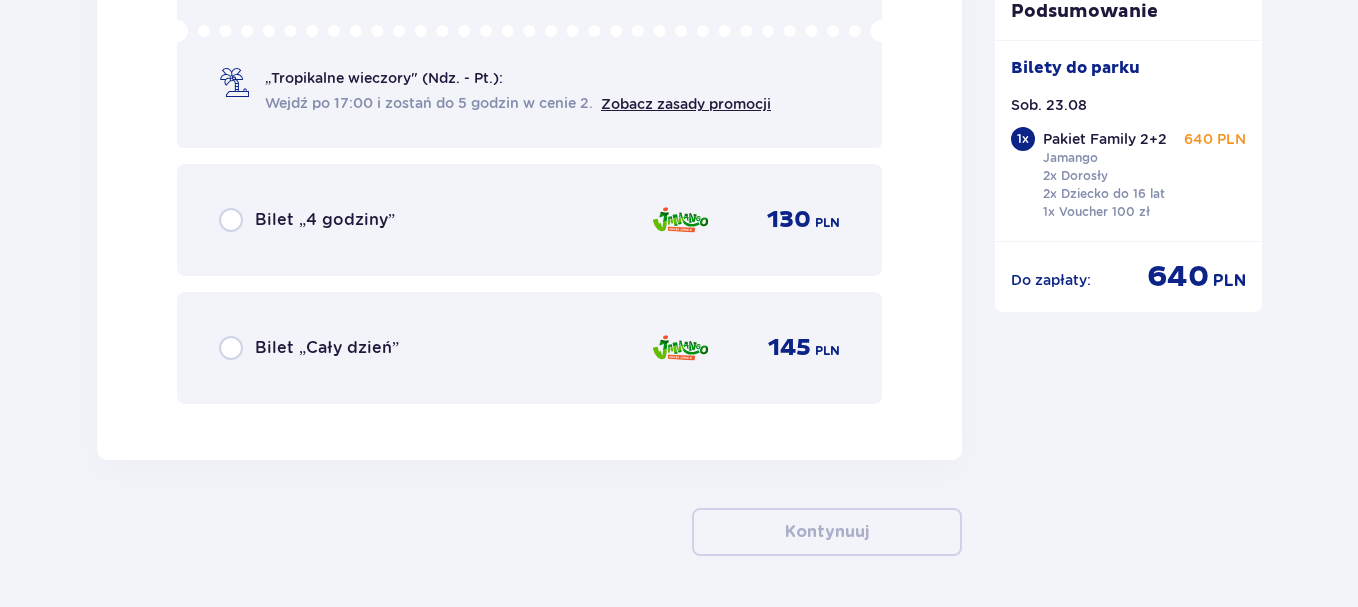 scroll, scrollTop: 2516, scrollLeft: 0, axis: vertical 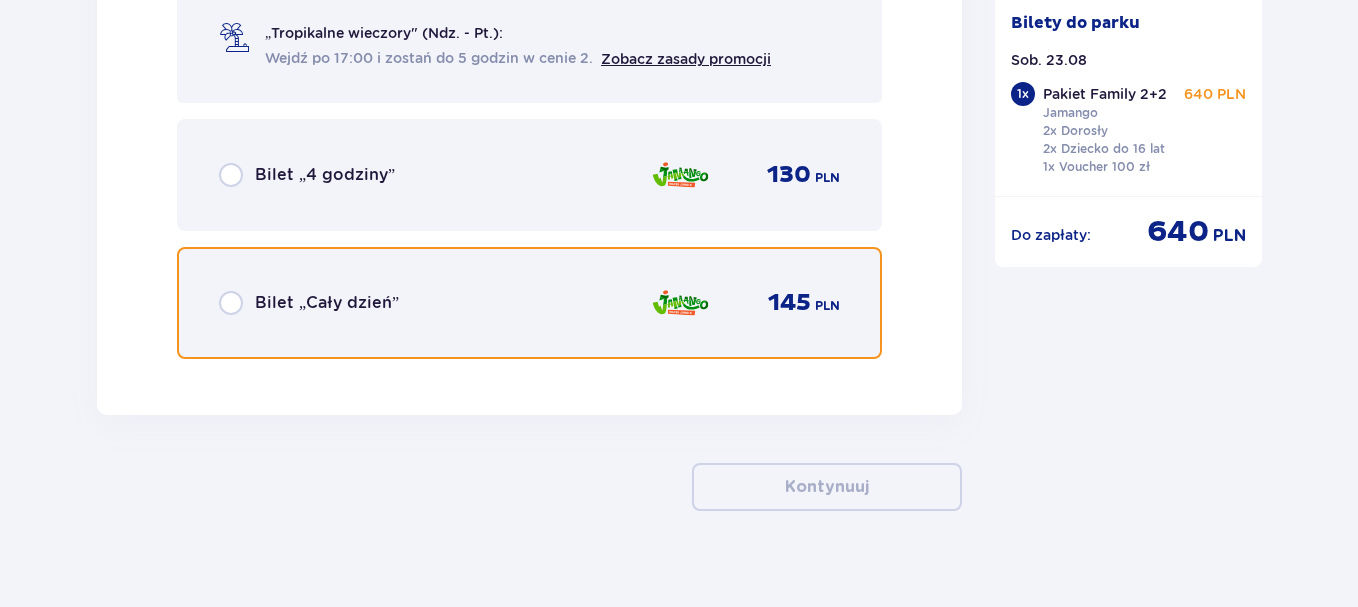 click at bounding box center (231, 303) 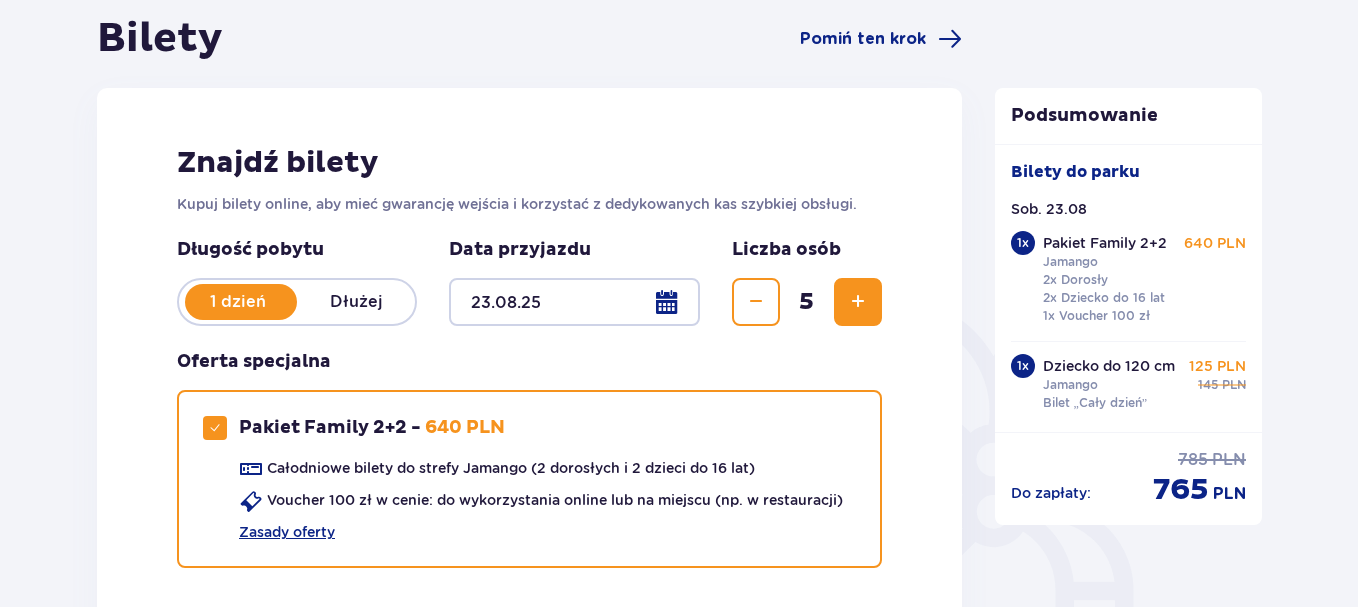 scroll, scrollTop: 0, scrollLeft: 0, axis: both 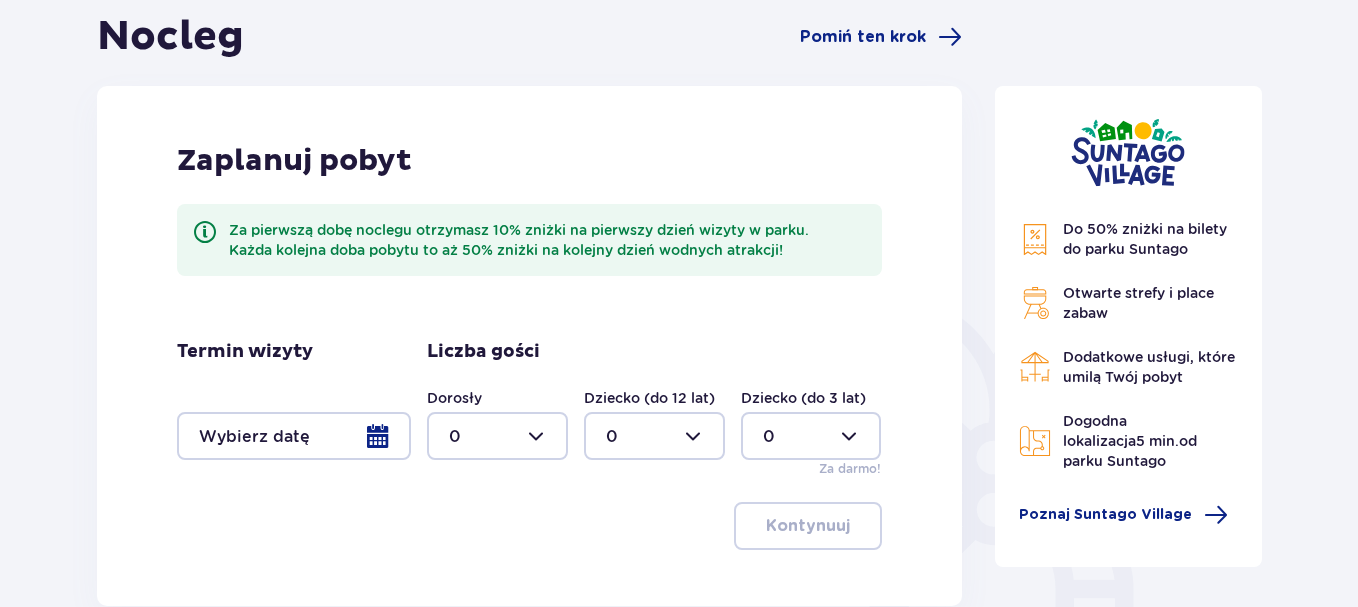 click at bounding box center (294, 436) 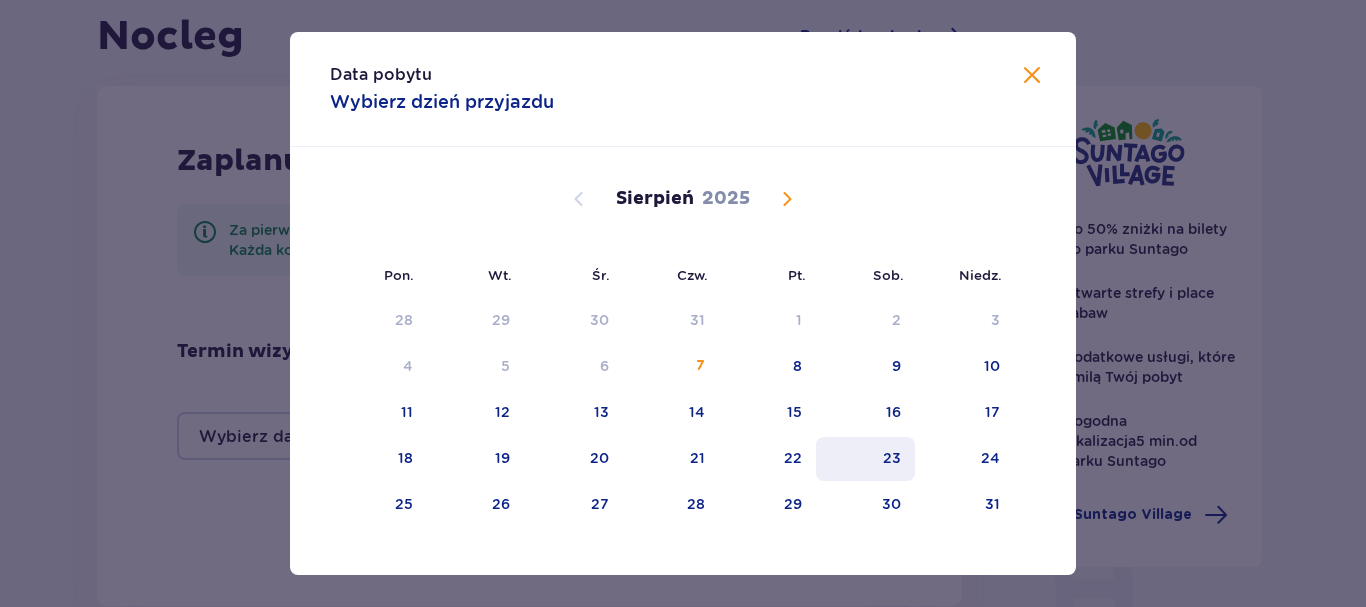 click on "23" at bounding box center (865, 459) 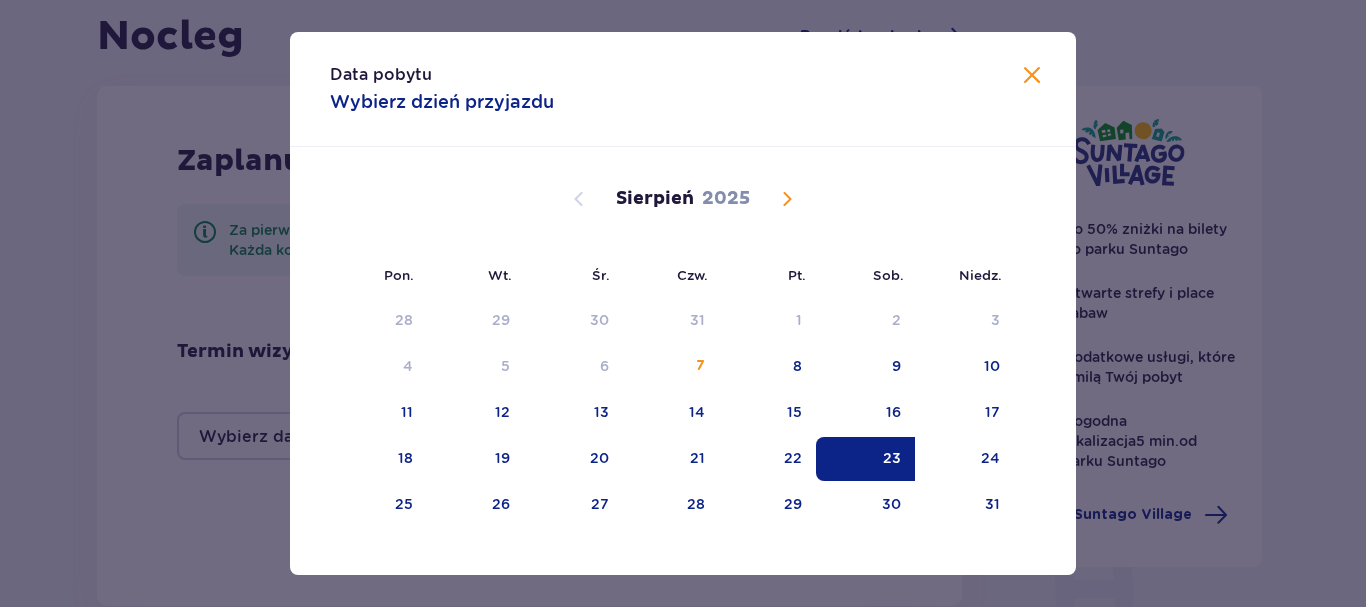 click on "Data pobytu Wybierz dzień przyjazdu Pon. Wt. Śr. Czw. Pt. Sob. Niedz. Lipiec 2025 30 1 2 3 4 5 6 7 8 9 10 11 12 13 14 15 16 17 18 19 20 21 22 23 24 25 26 27 28 29 30 31 1 2 3 Sierpień 2025 28 29 30 31 1 2 3 4 5 6 7 8 9 10 11 12 13 14 15 16 17 18 19 20 21 22 23 24 25 26 27 28 29 30 31 Wrzesień 2025 1 2 3 4 5 6 7 8 9 10 11 12 13 14 15 16 17 18 19 20 21 22 23 24 25 26 27 28 29 30 1 2 3 4 5" at bounding box center [683, 303] 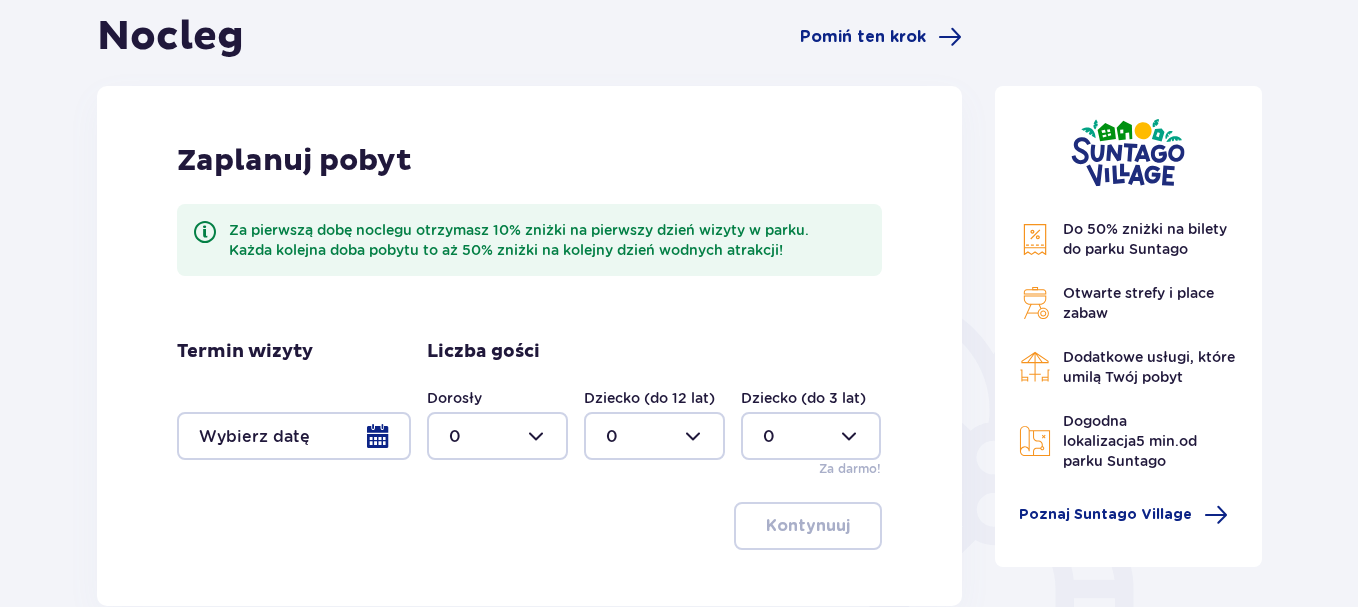 click at bounding box center [497, 436] 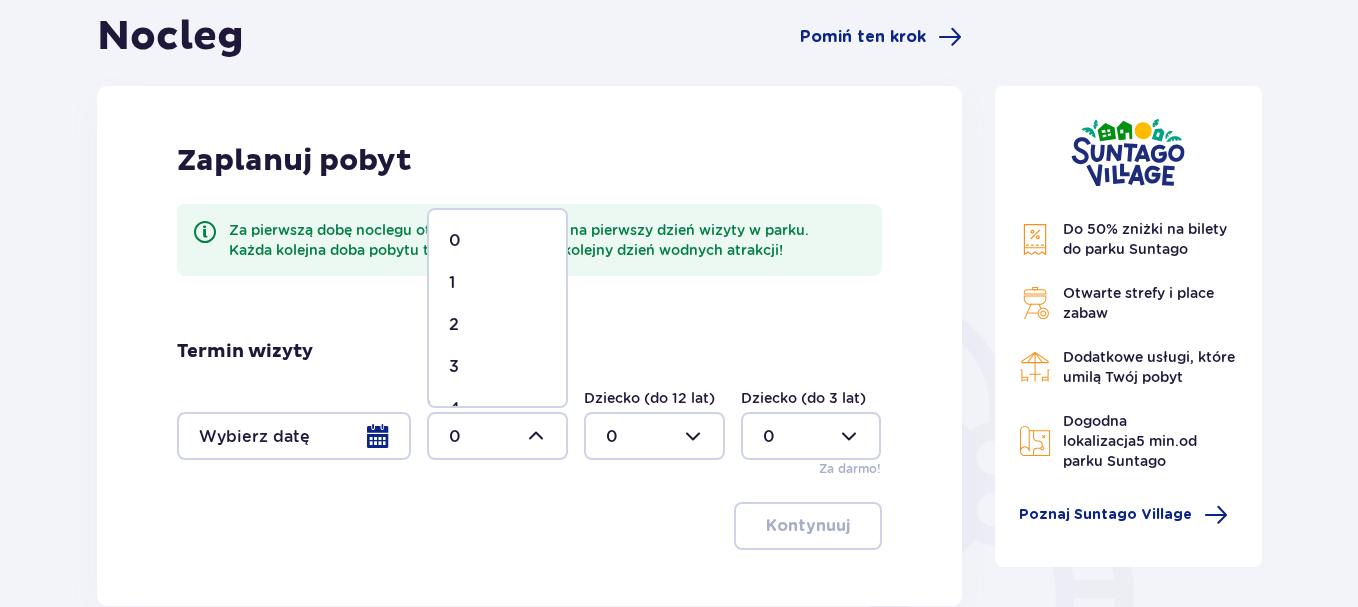click on "2" at bounding box center [497, 325] 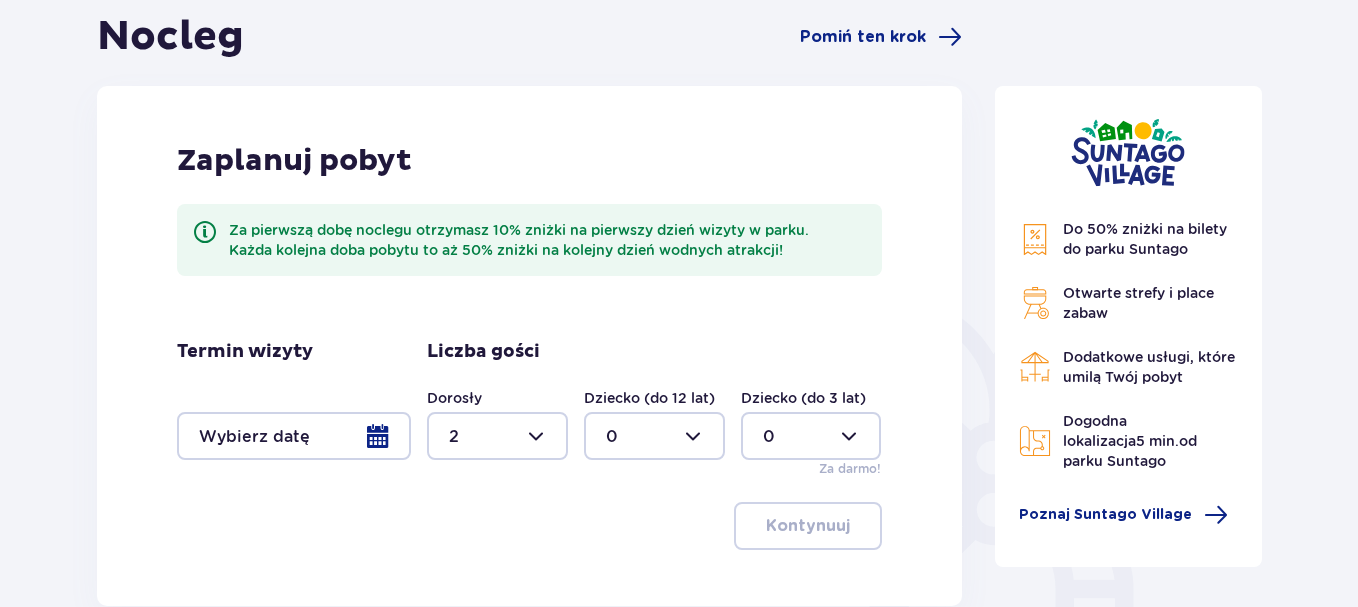click at bounding box center (654, 436) 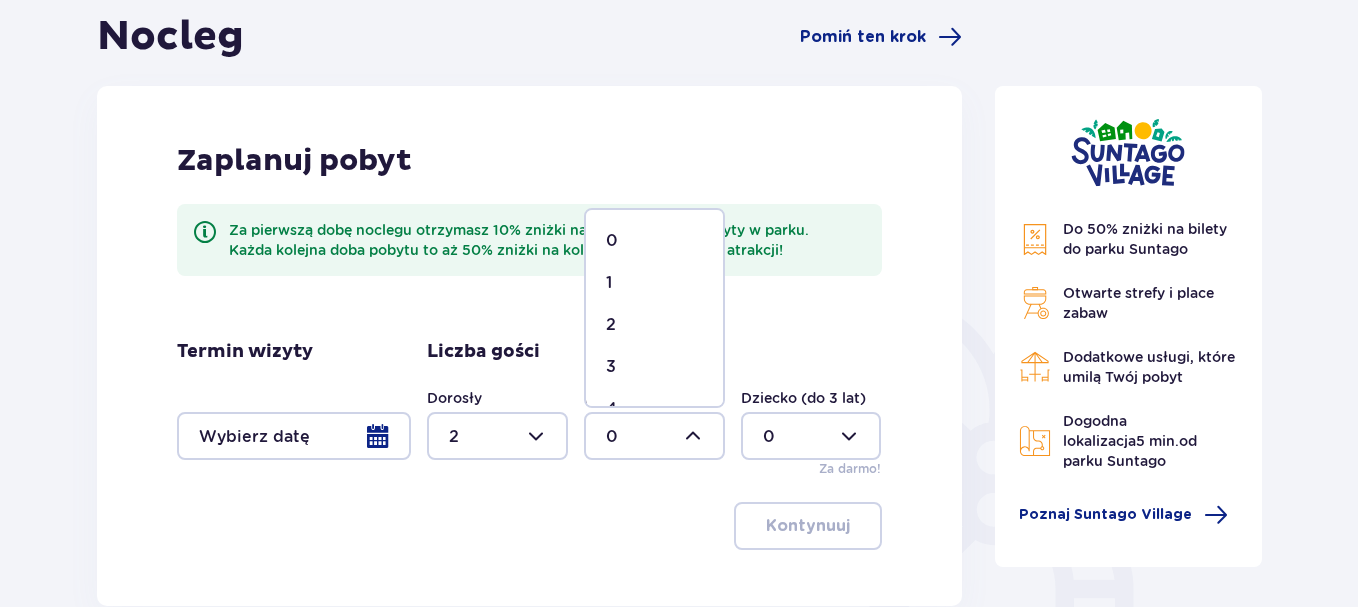 click on "2" at bounding box center [611, 325] 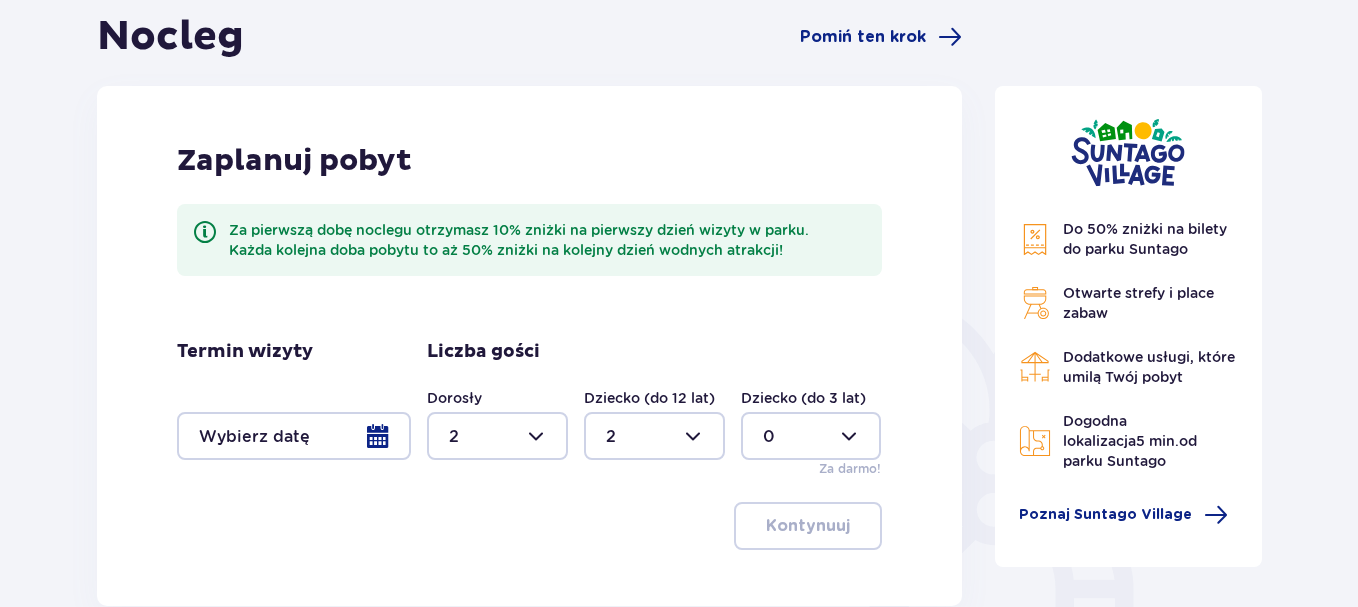 click on "Kontynuuj" at bounding box center (529, 526) 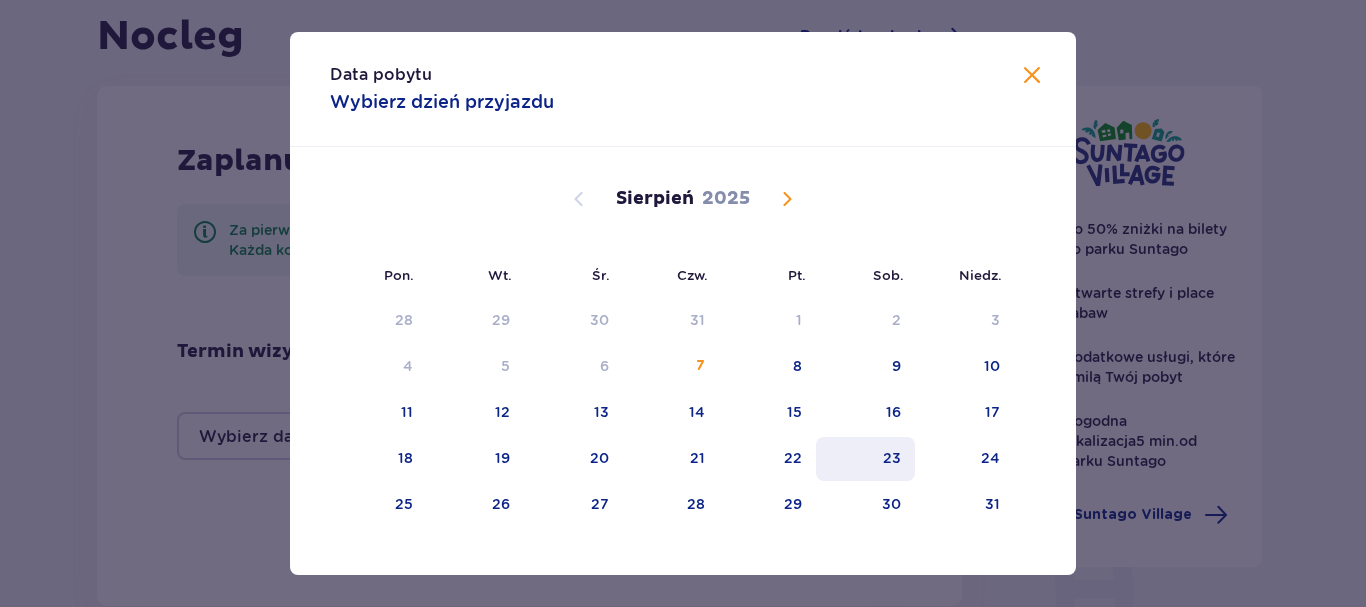 click on "23" at bounding box center [892, 458] 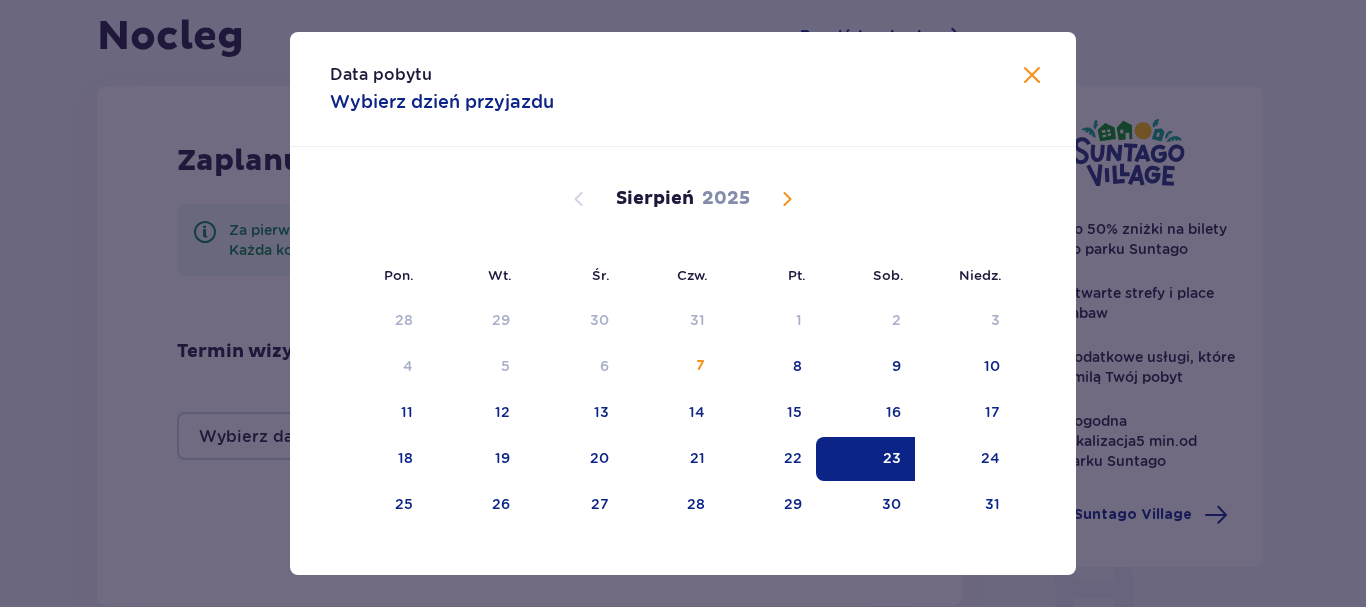click on "Lipiec 2025 30 1 2 3 4 5 6 7 8 9 10 11 12 13 14 15 16 17 18 19 20 21 22 23 24 25 26 27 28 29 30 31 1 2 3 Sierpień 2025 28 29 30 31 1 2 3 4 5 6 7 8 9 10 11 12 13 14 15 16 17 18 19 20 21 22 23 24 25 26 27 28 29 30 31 Wrzesień 2025 1 2 3 4 5 6 7 8 9 10 11 12 13 14 15 16 17 18 19 20 21 22 23 24 25 26 27 28 29 30 1 2 3 4 5" at bounding box center (683, 529) 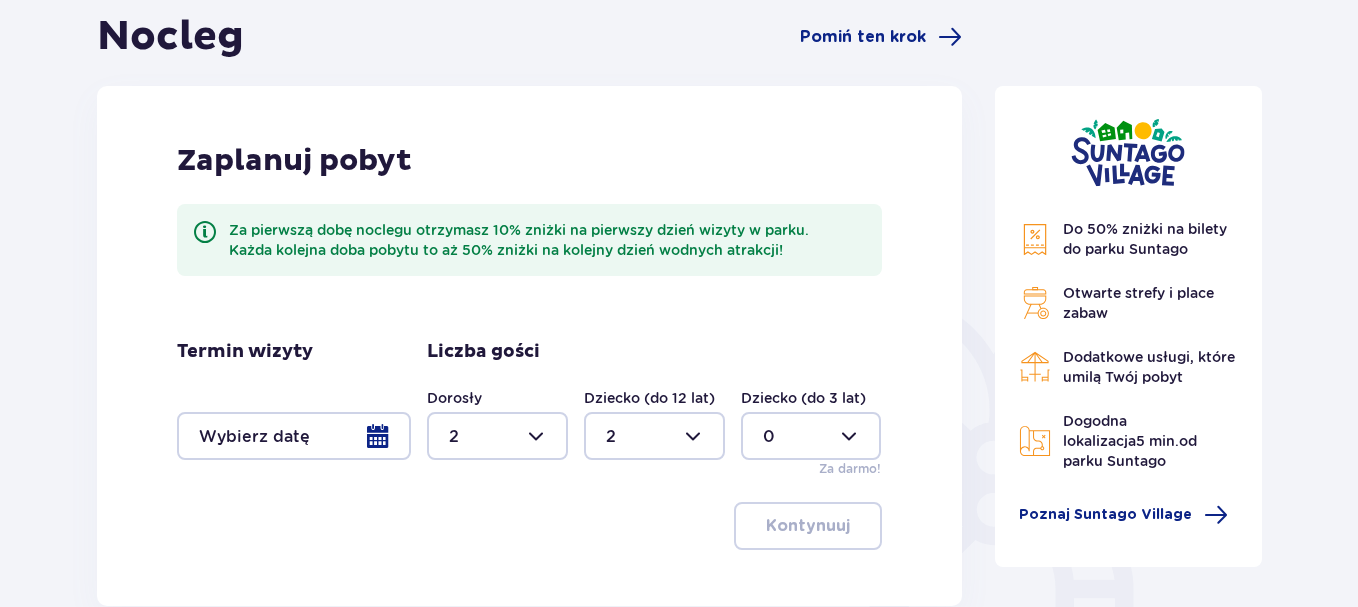 click at bounding box center [294, 436] 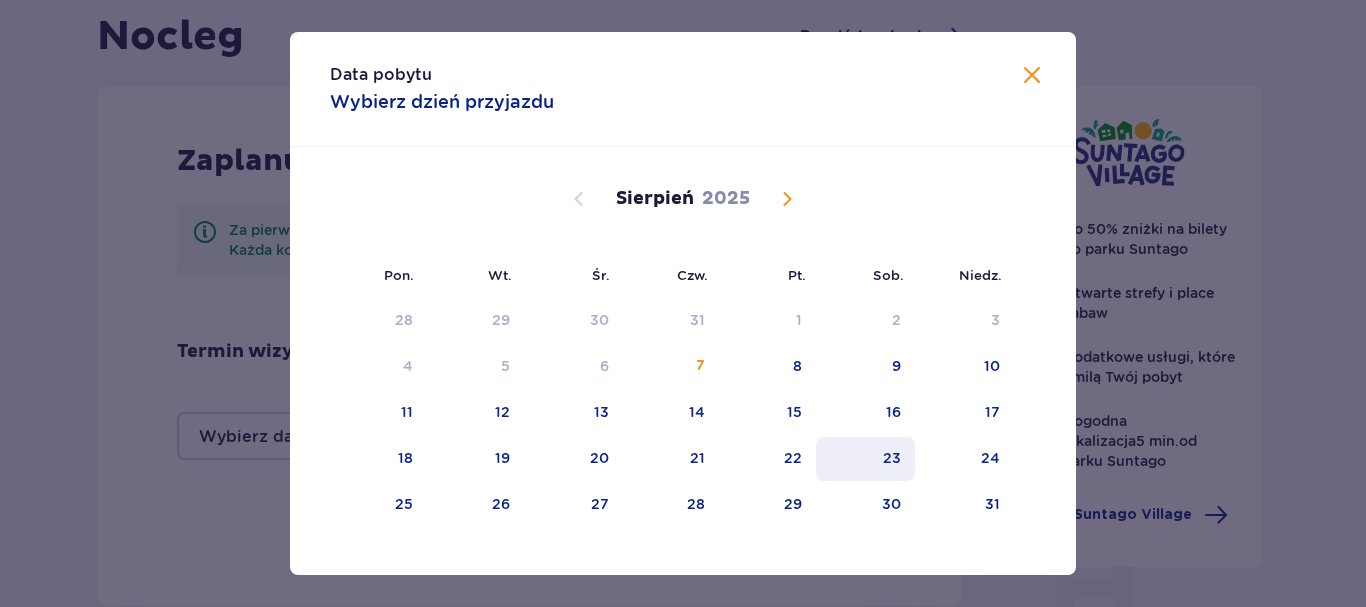 click on "23" at bounding box center [892, 458] 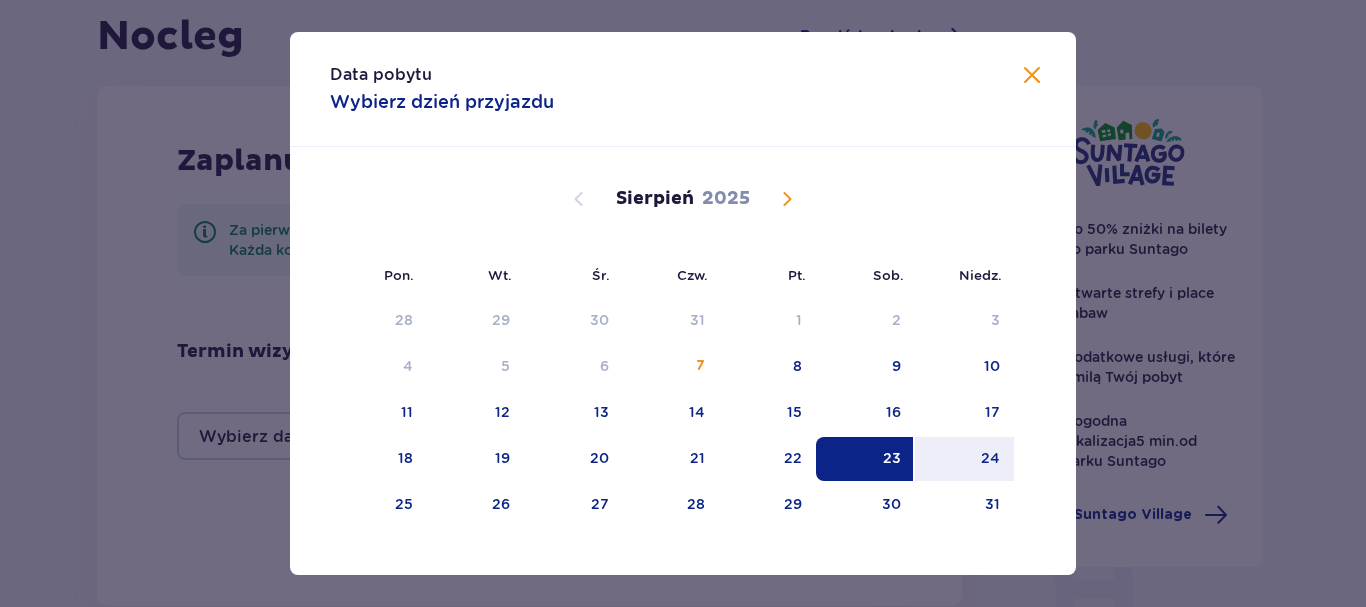 click on "23" at bounding box center [892, 458] 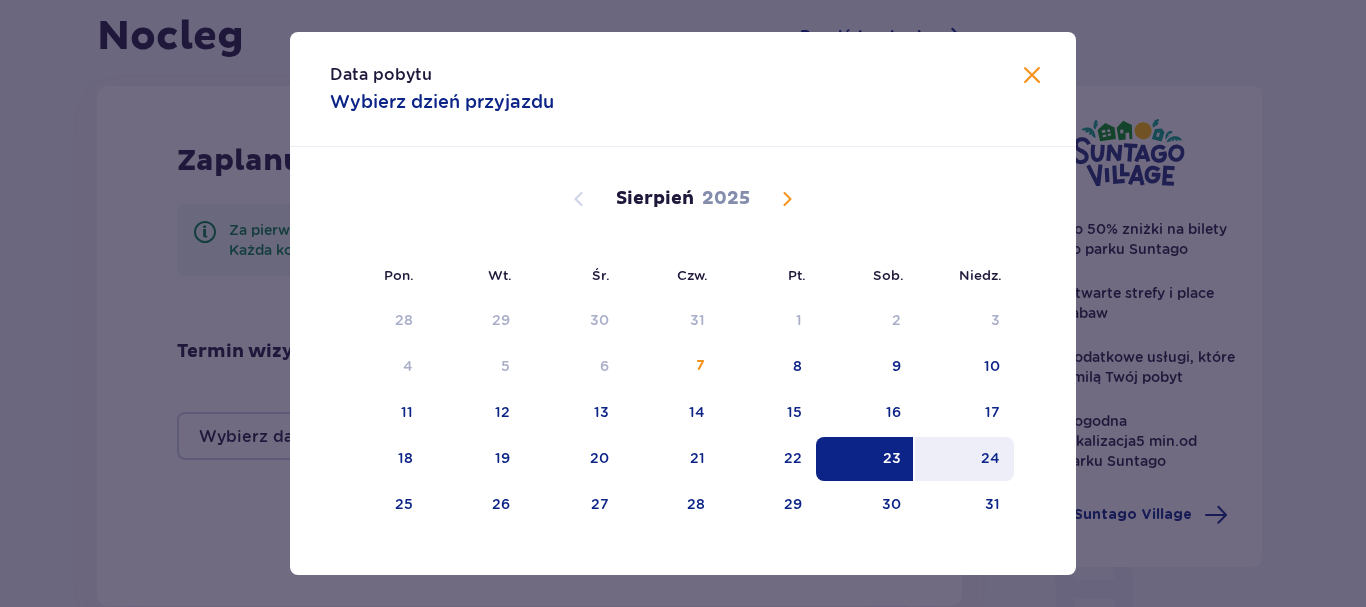click on "24" at bounding box center [990, 458] 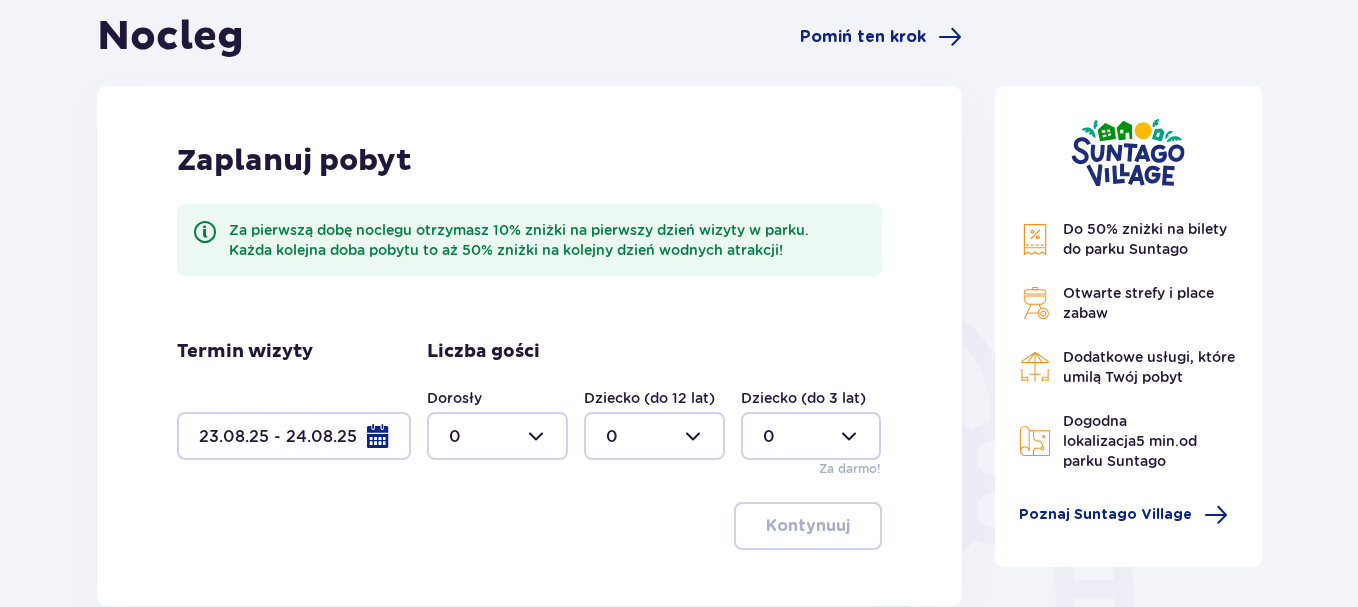 click at bounding box center [497, 436] 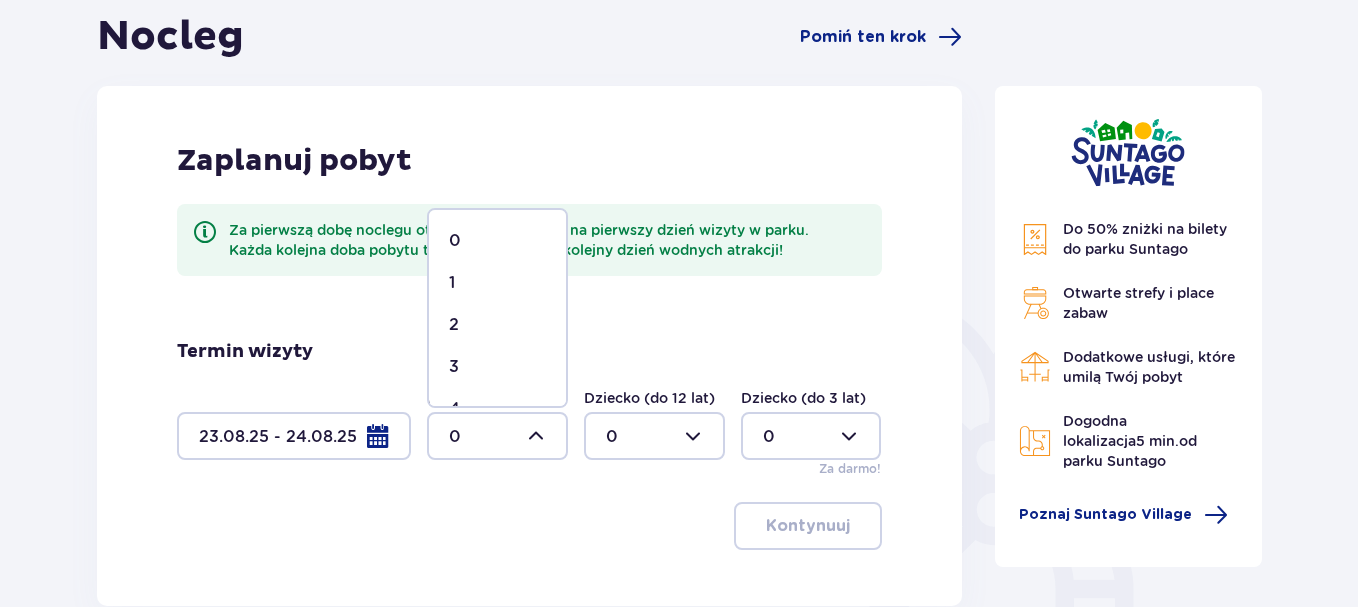 click on "2" at bounding box center [497, 325] 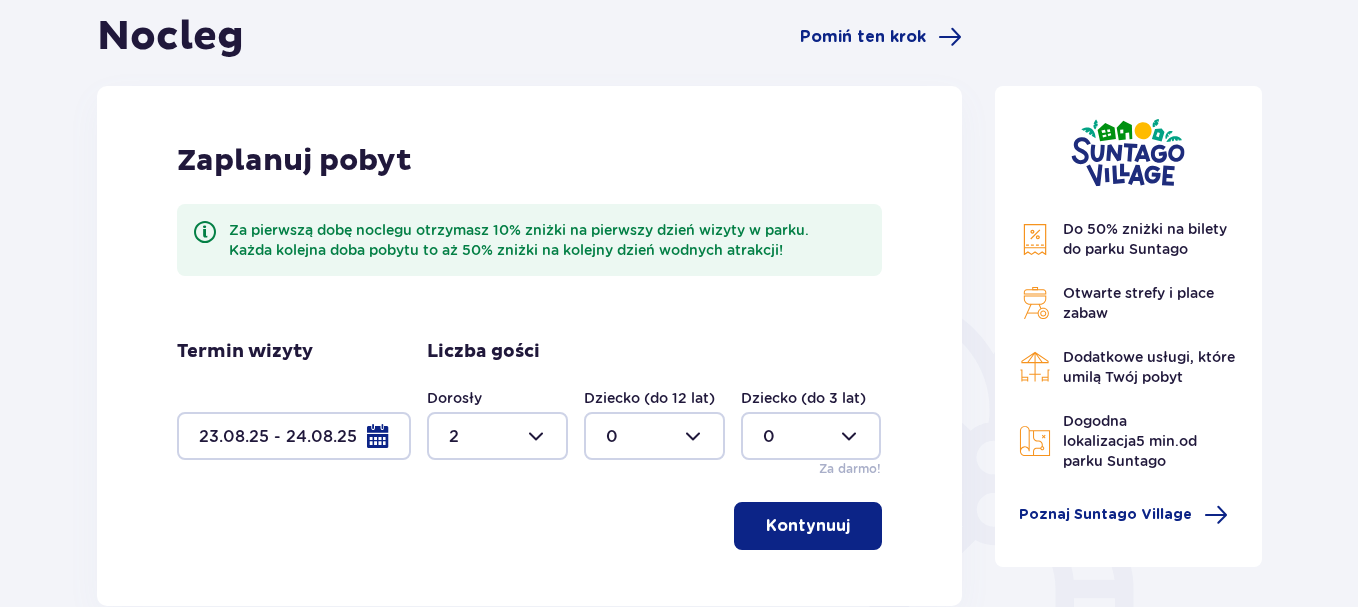 click at bounding box center (654, 436) 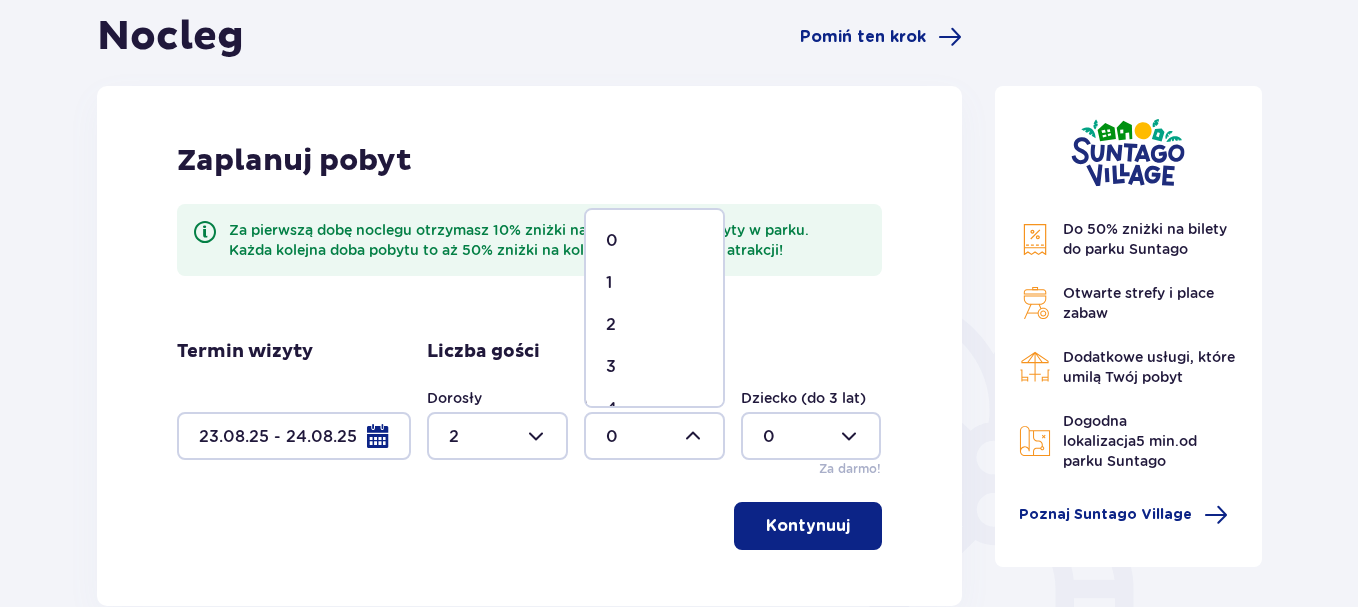 click on "2" at bounding box center [611, 325] 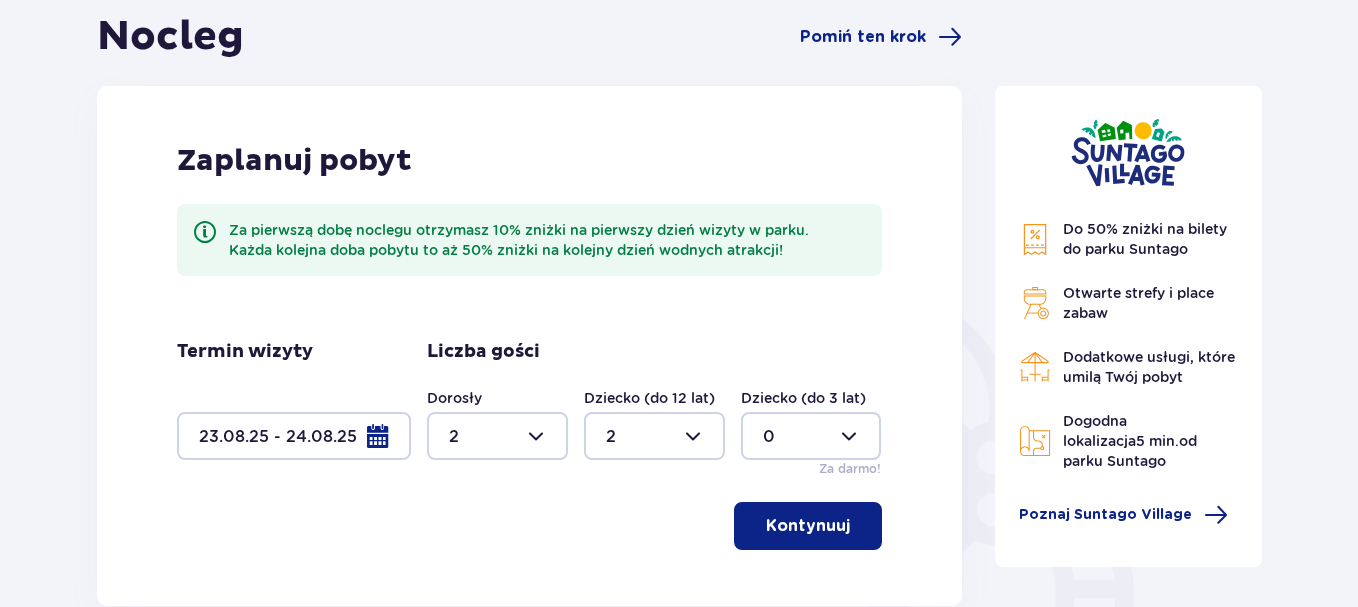 click on "Kontynuuj" at bounding box center [808, 526] 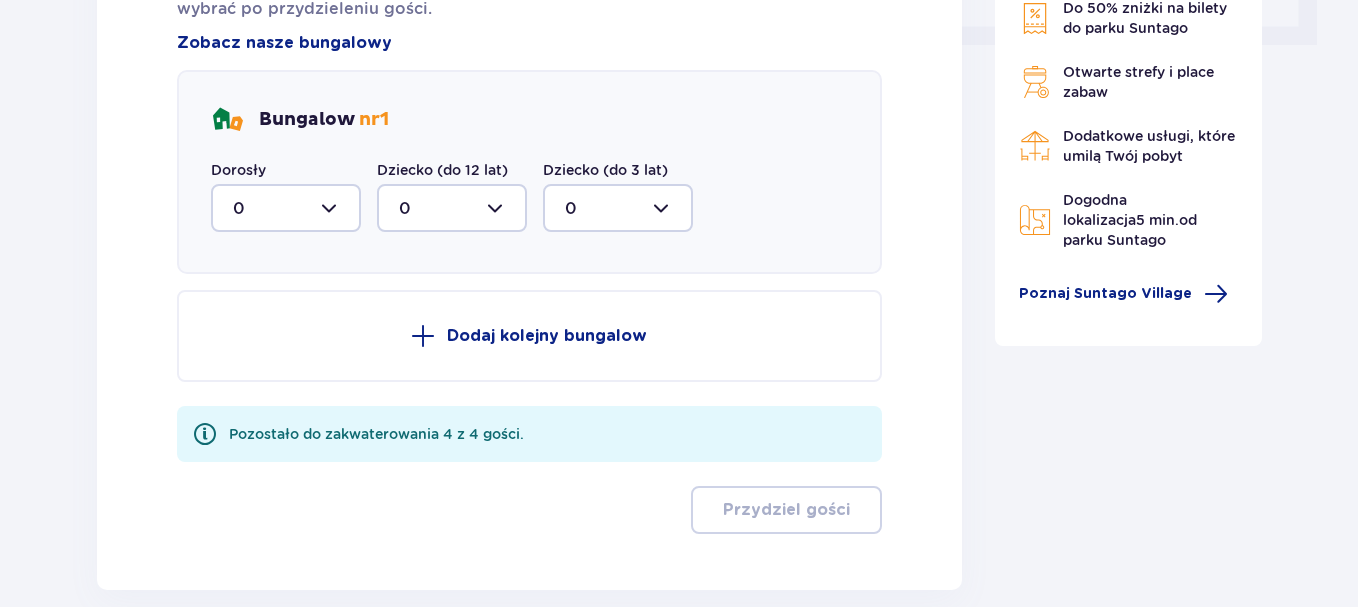 scroll, scrollTop: 891, scrollLeft: 0, axis: vertical 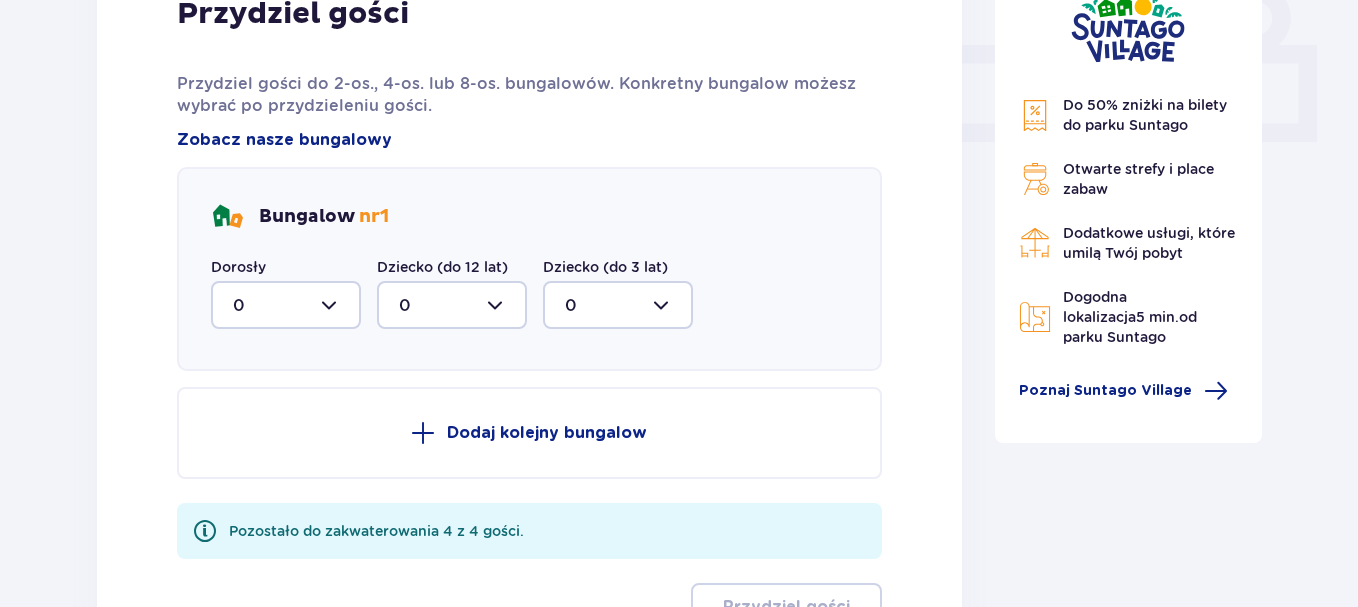click at bounding box center (286, 305) 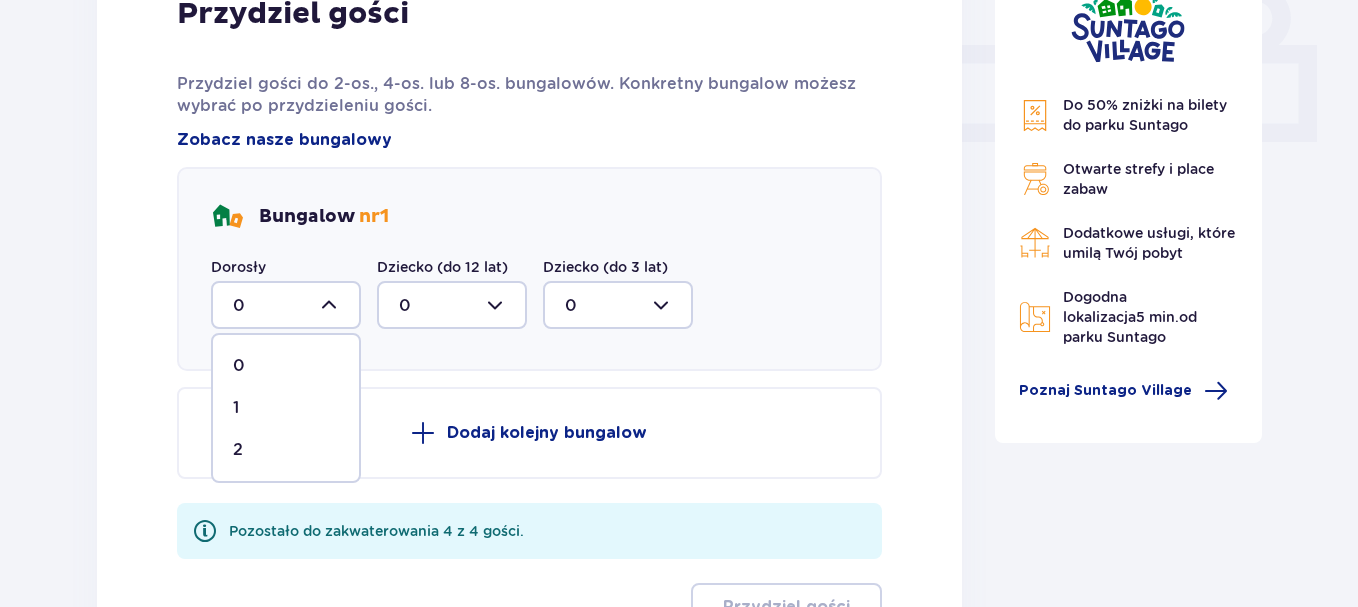 click on "2" at bounding box center (286, 450) 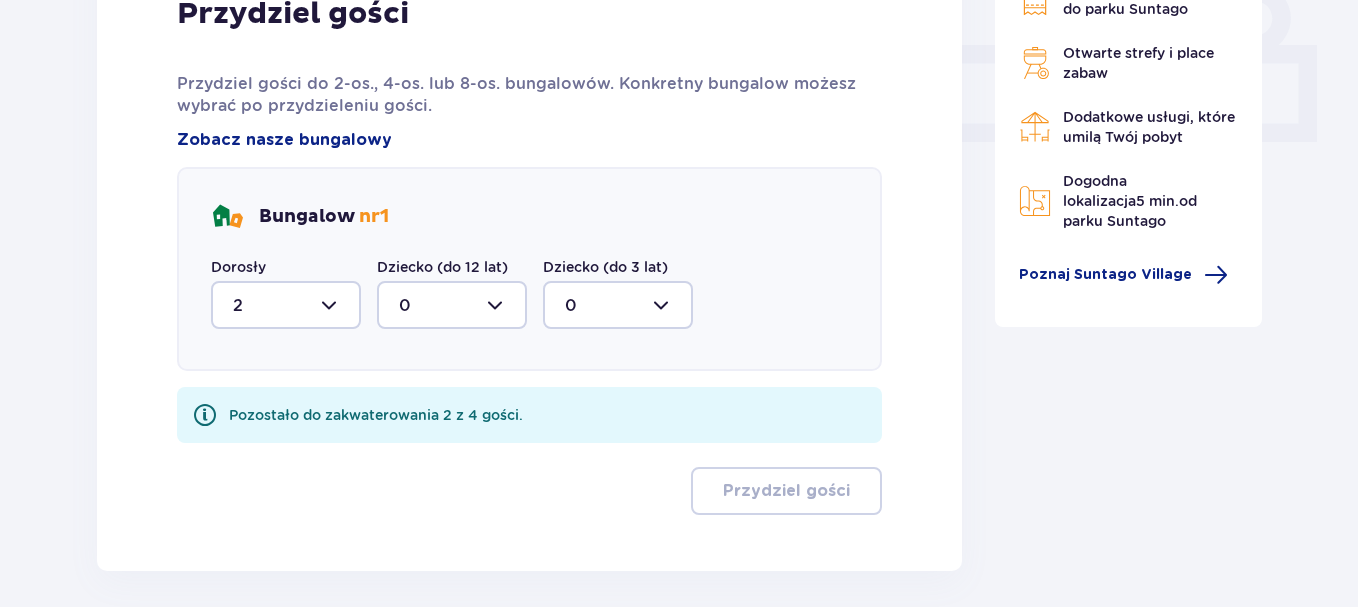 click at bounding box center (452, 305) 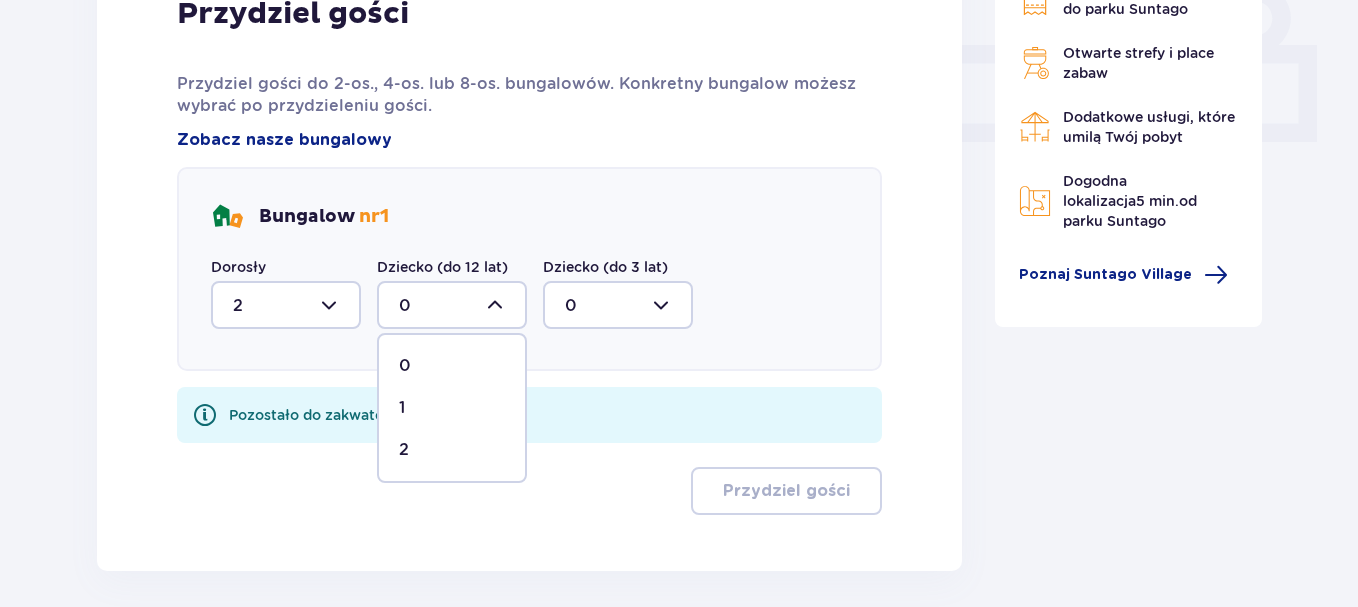 click on "2" at bounding box center (452, 450) 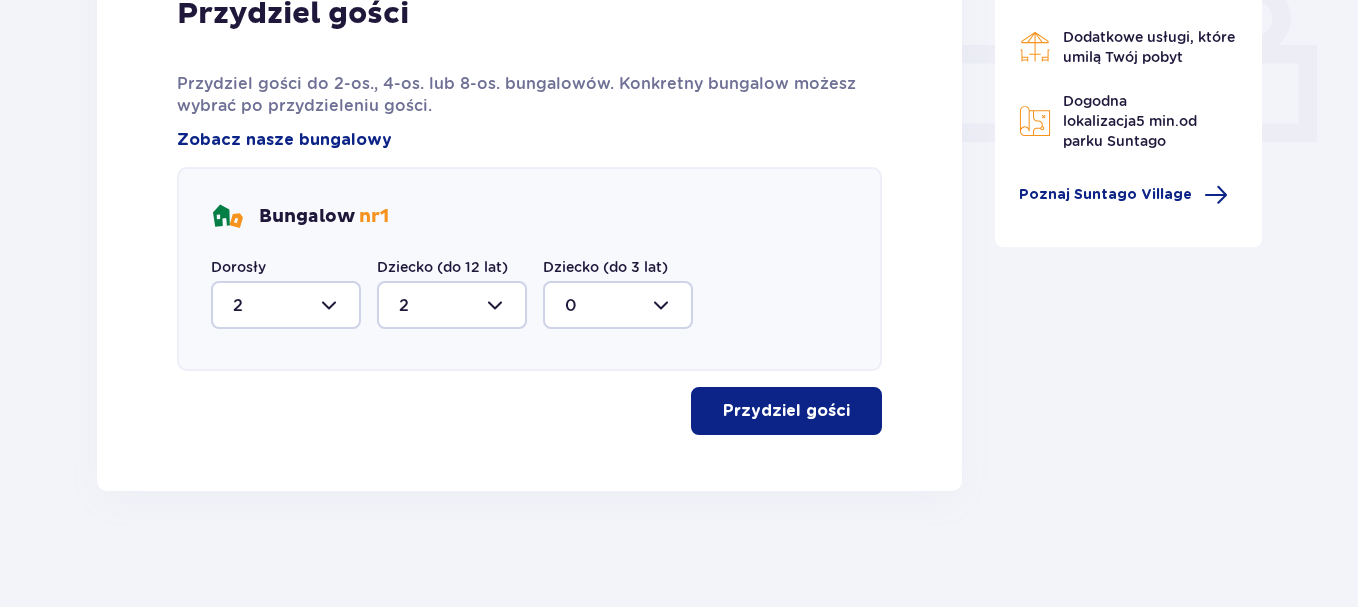 click on "Przydziel gości" at bounding box center [786, 411] 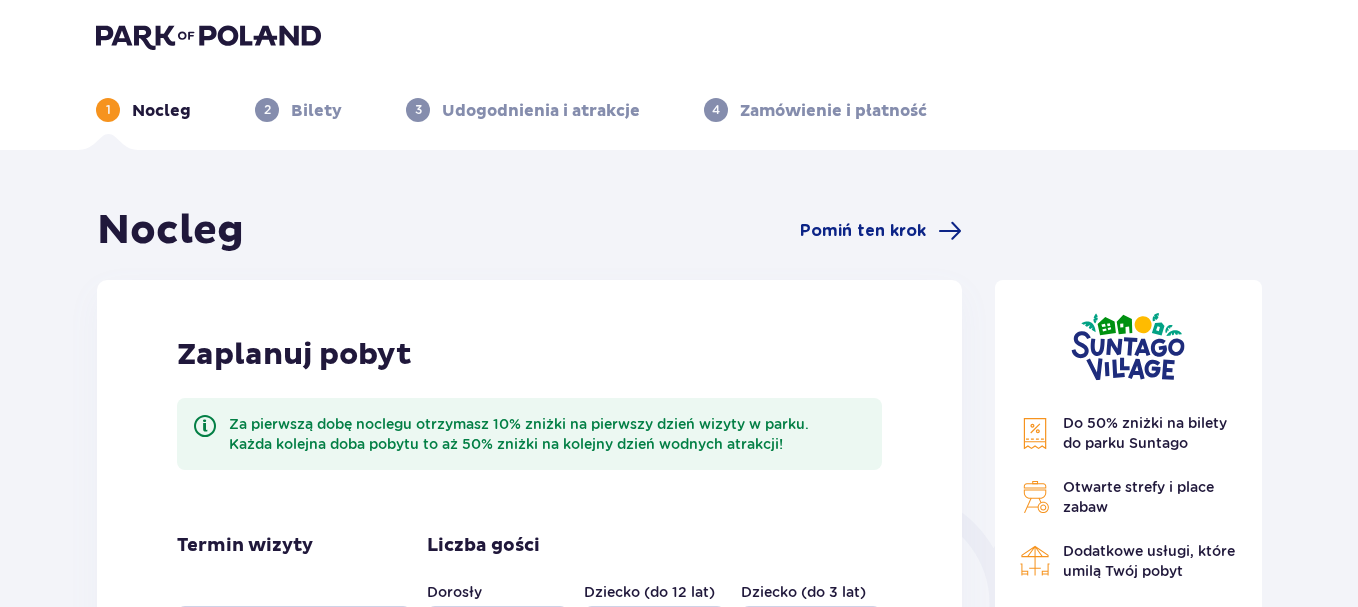 scroll, scrollTop: 0, scrollLeft: 0, axis: both 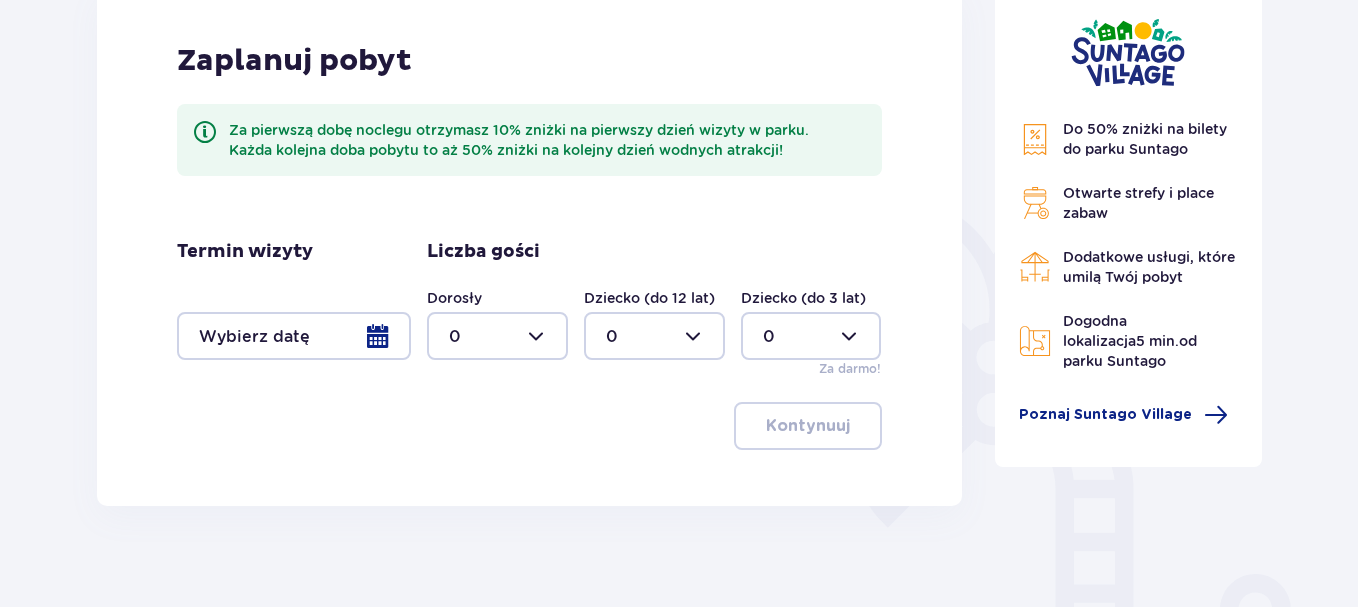 click at bounding box center (294, 336) 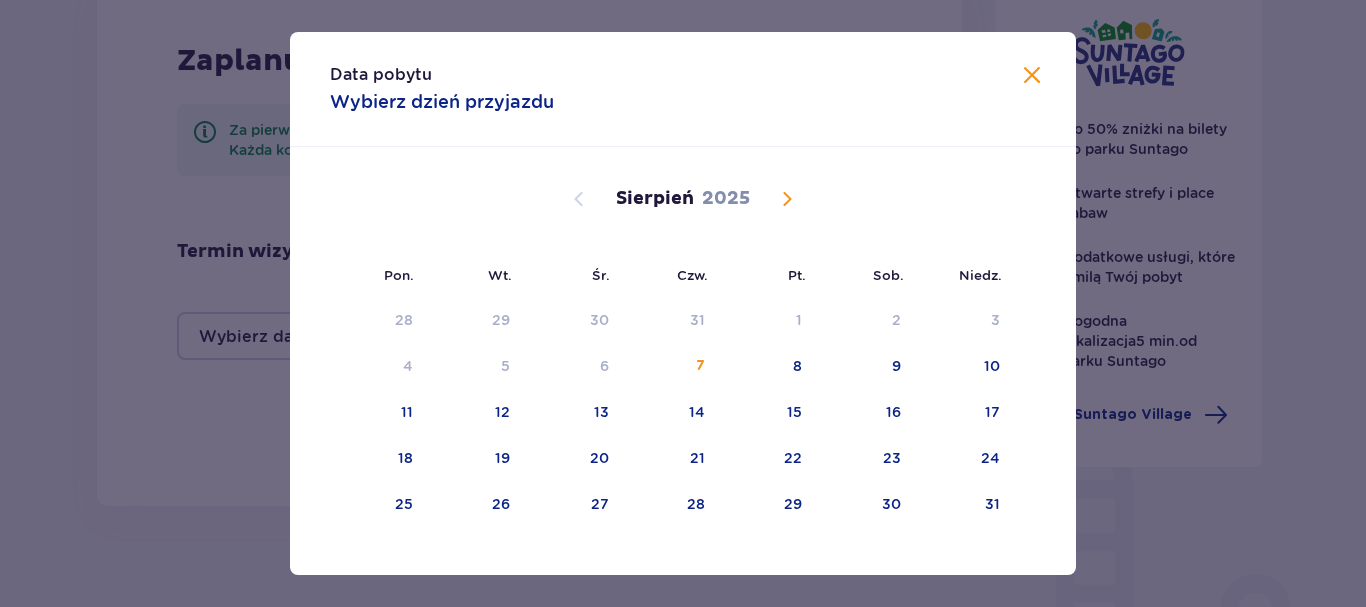 click at bounding box center (787, 199) 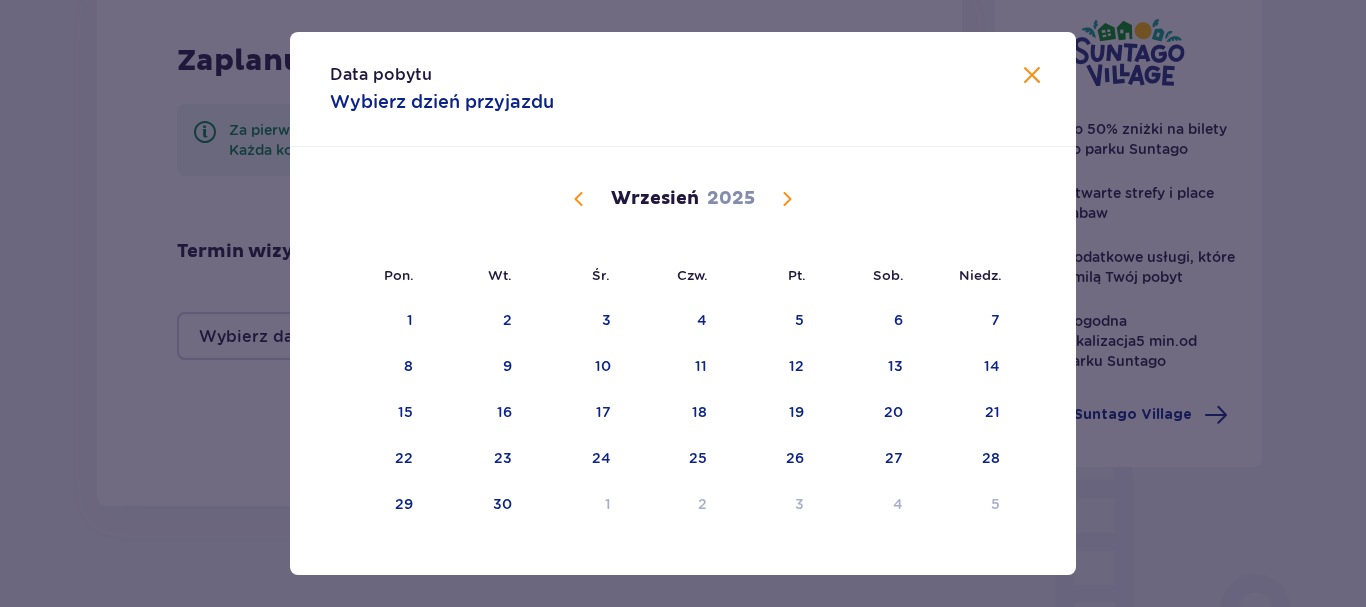click at bounding box center (787, 199) 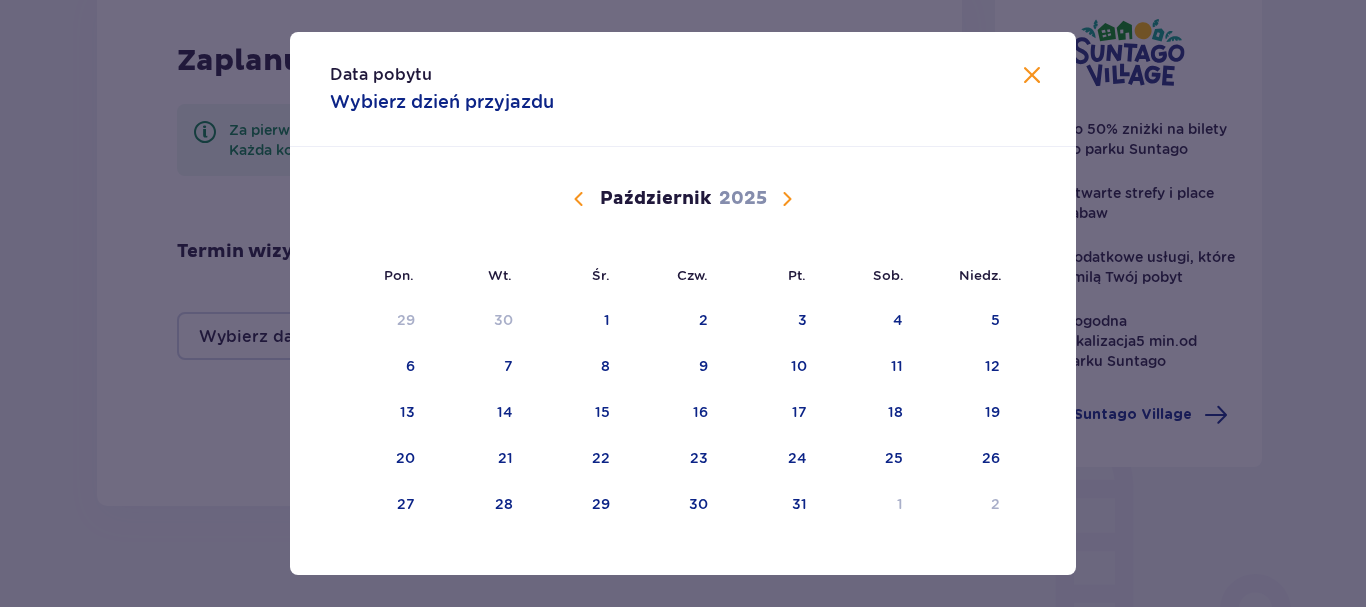 click at bounding box center [579, 199] 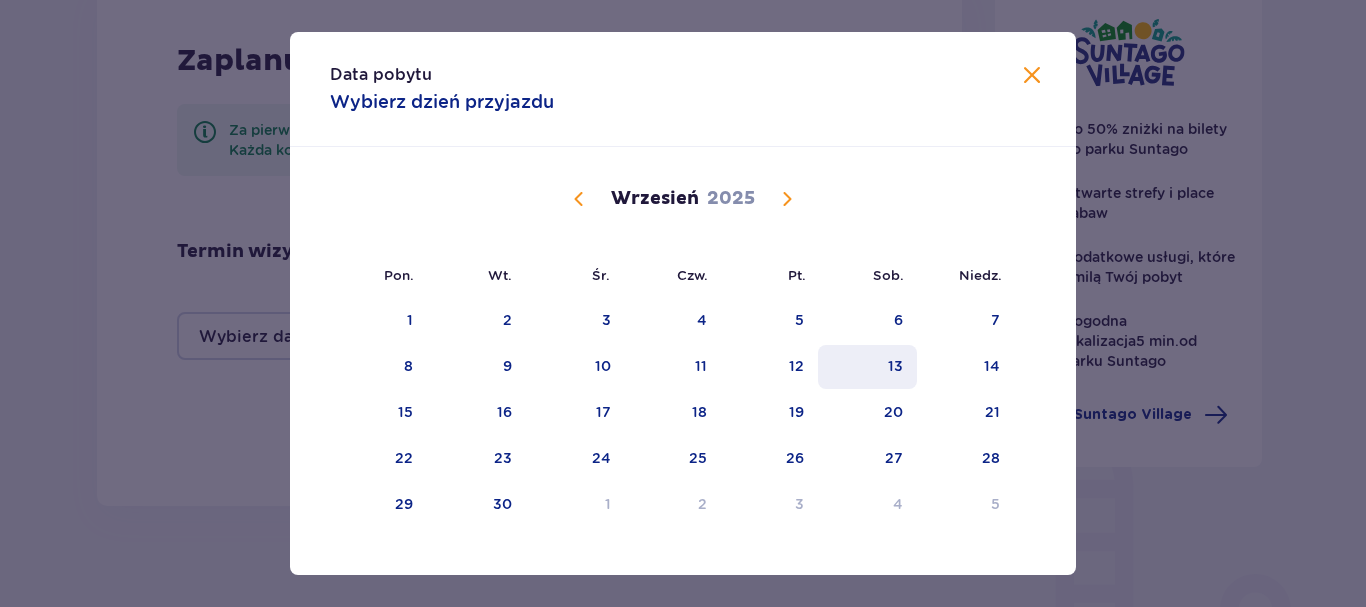 click on "13" at bounding box center (867, 367) 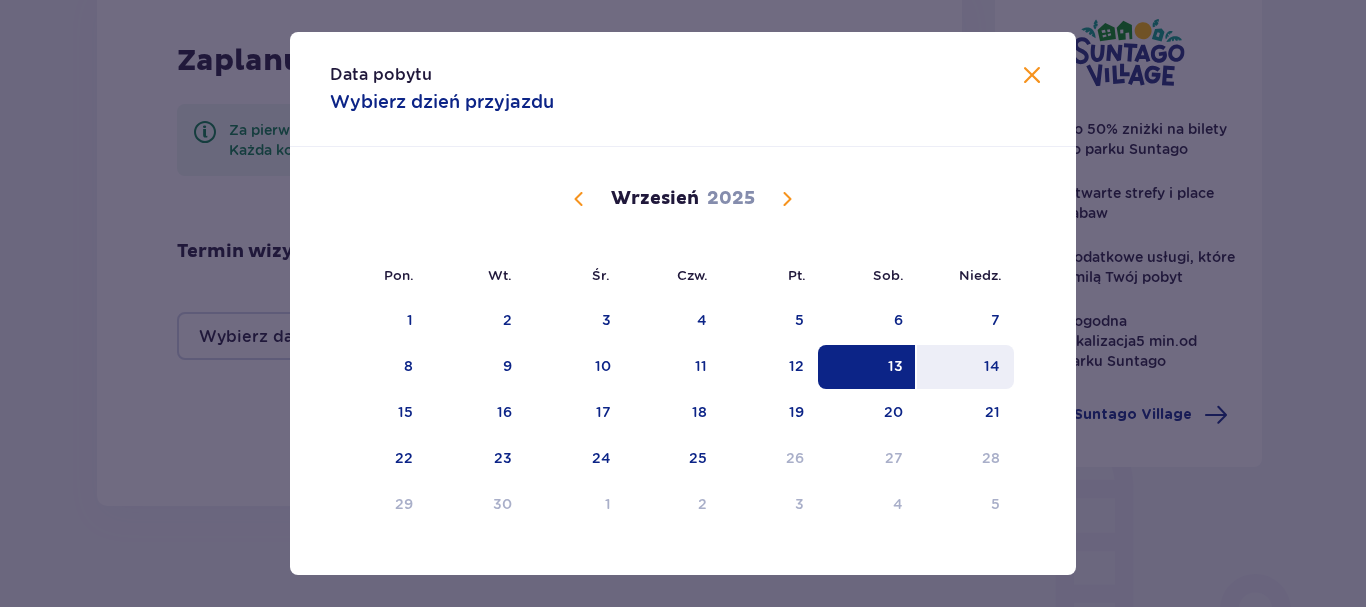 click on "14" at bounding box center (965, 367) 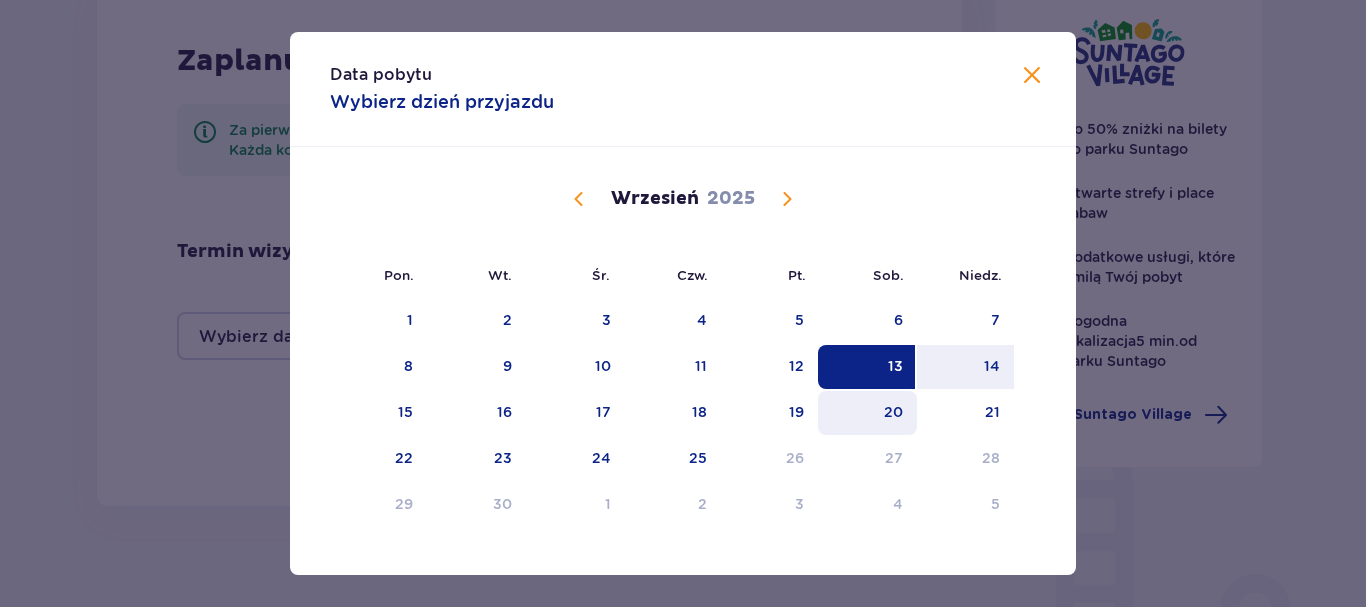 type on "13.09.25 - 14.09.25" 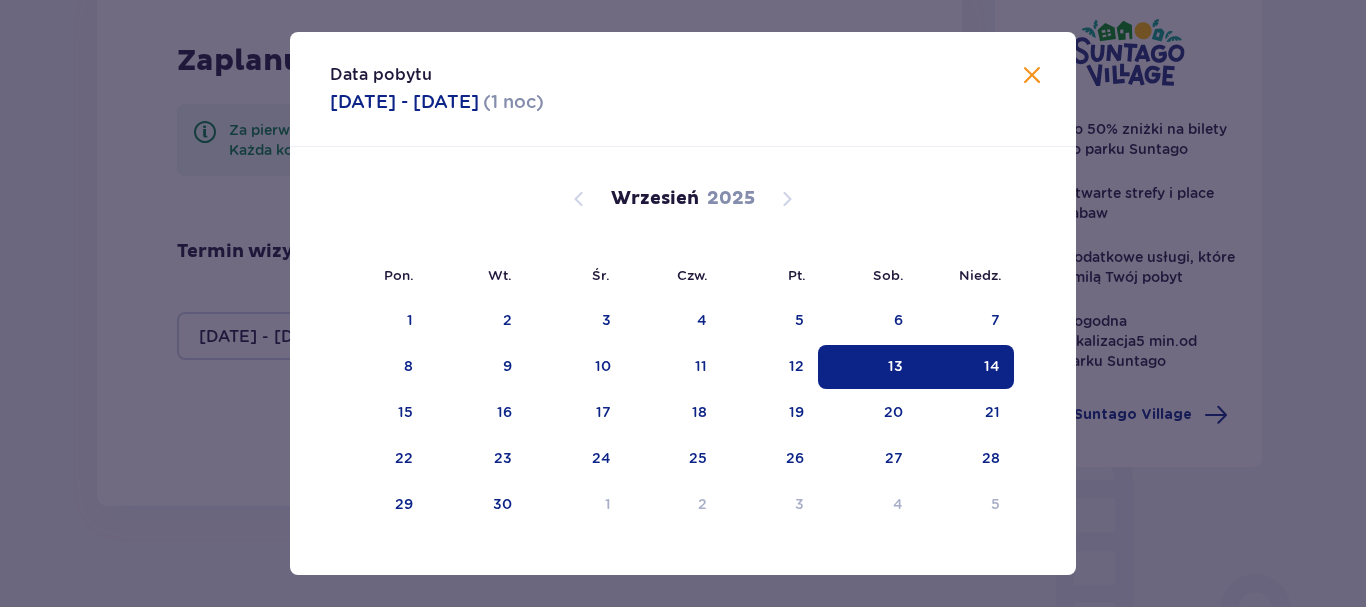 click on "Nocleg Pomiń ten krok Zaplanuj pobyt Za pierwszą dobę noclegu otrzymasz 10% zniżki na pierwszy dzień wizyty w parku. Każda kolejna doba pobytu to aż 50% zniżki na kolejny dzień wodnych atrakcji! Termin wizyty 13.09.25 - 14.09.25 Liczba gości Dorosły   0 Dziecko (do 12 lat)   0 Dziecko (do 3 lat)   0 Za darmo! Kontynuuj Data pobytu 13.09 - 14.09 ( 1 noc ) Pon. Wt. Śr. Czw. Pt. Sob. Niedz. Sierpień 2025 28 29 30 31 1 2 3 4 5 6 7 8 9 10 11 12 13 14 15 16 17 18 19 20 21 22 23 24 25 26 27 28 29 30 31 Wrzesień 2025 1 2 3 4 5 6 7 8 9 10 11 12 13 14 15 16 17 18 19 20 21 22 23 24 25 26 27 28 29 30 1 2 3 4 5 Październik 2025 29 30 1 2 3 4 5 6 7 8 9 10 11 12 13 14 15 16 17 18 19 20 21 22 23 24 25 26 27 28 29 30 31 1 2 Do 50% zniżki na bilety do parku Suntago   Otwarte strefy i place zabaw   Dodatkowe usługi, które umilą Twój pobyt   Dogodna lokalizacja  5 min.  od parku Suntago   Poznaj Suntago Village" at bounding box center [679, 343] 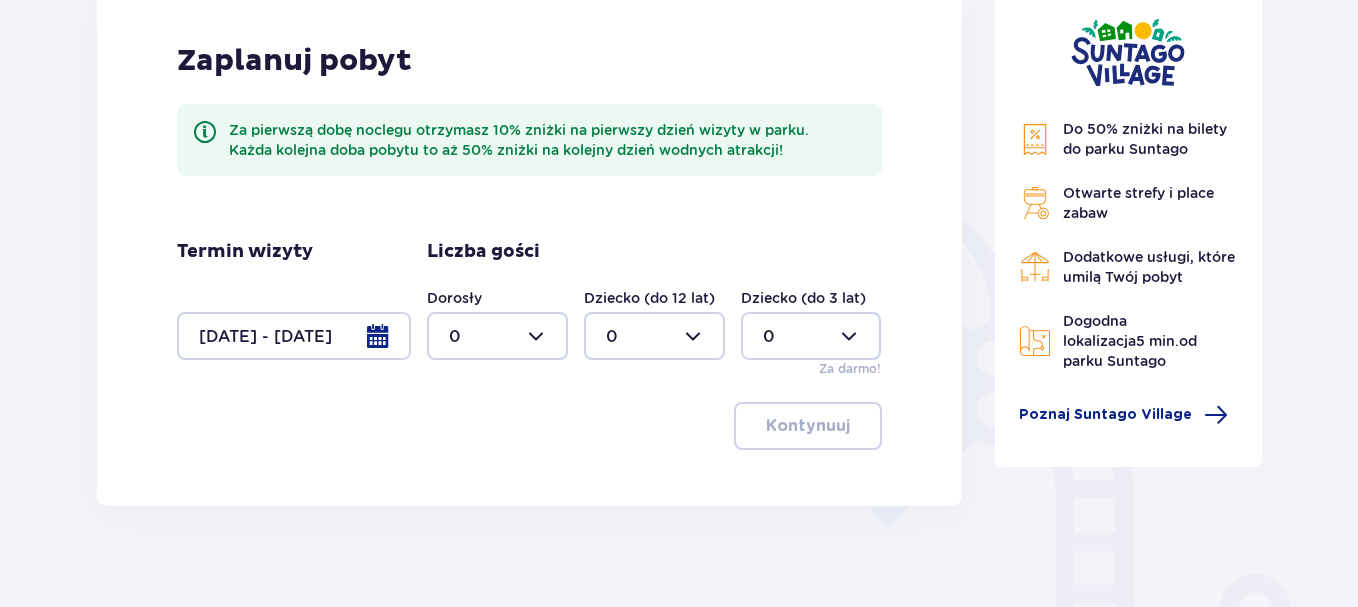 click at bounding box center [497, 336] 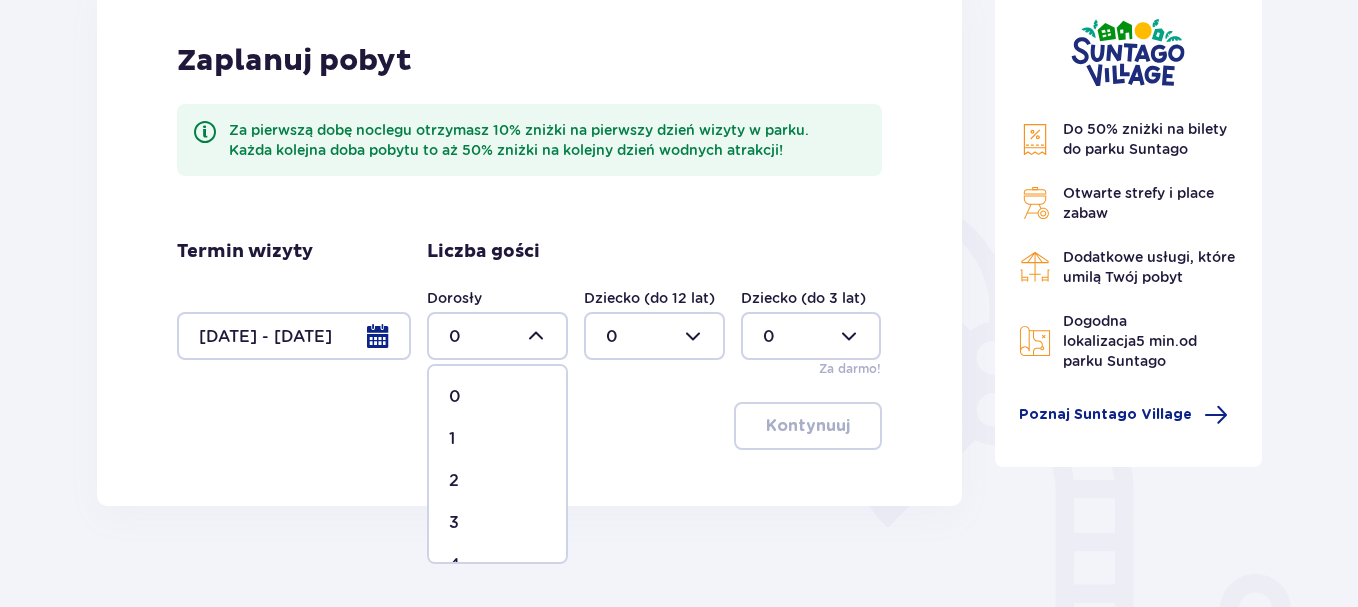 click on "2" at bounding box center [454, 481] 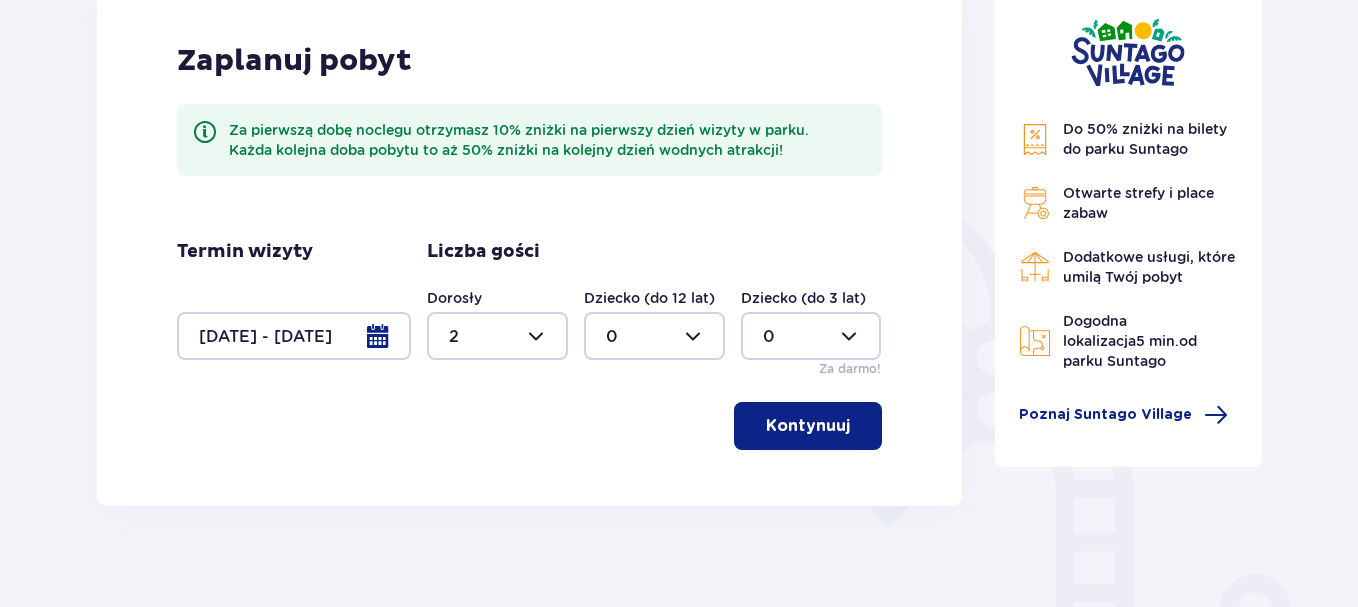 click at bounding box center (654, 336) 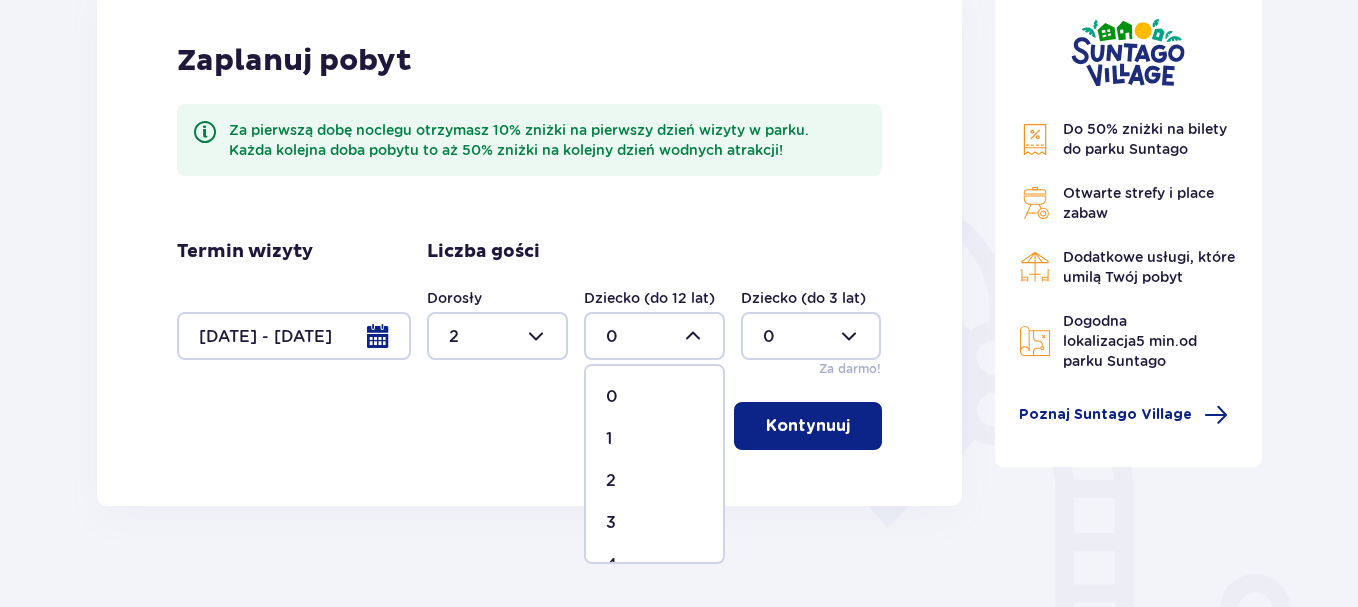 click on "2" at bounding box center (654, 481) 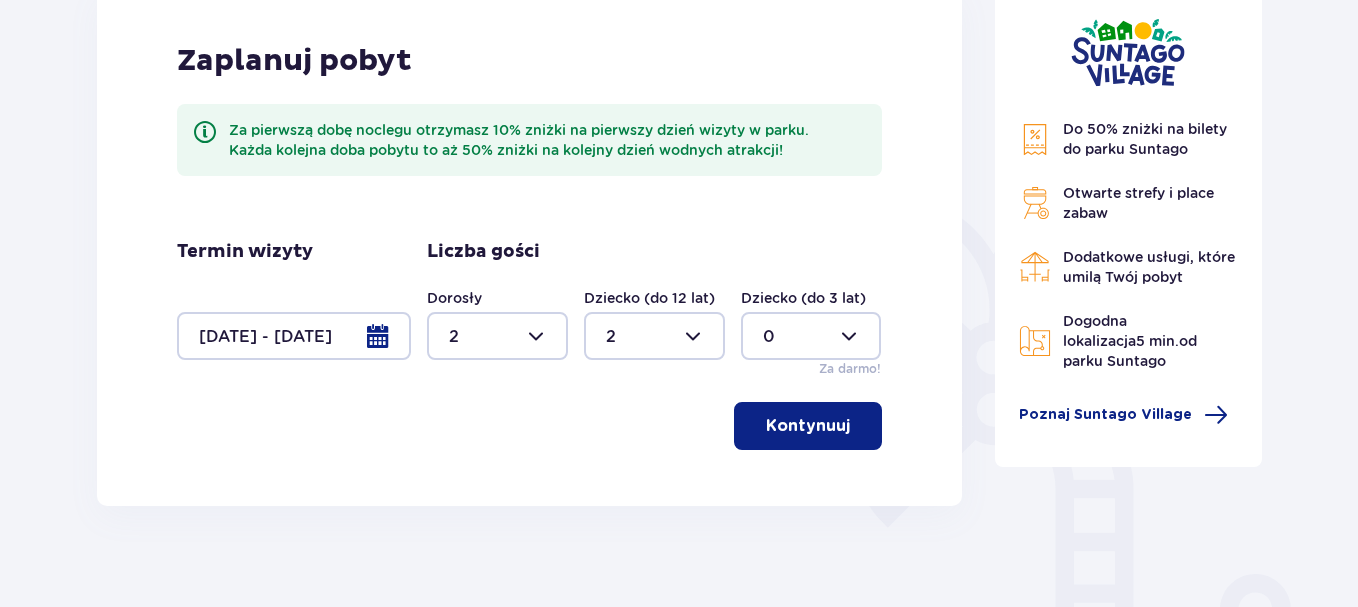 click on "Kontynuuj" at bounding box center [808, 426] 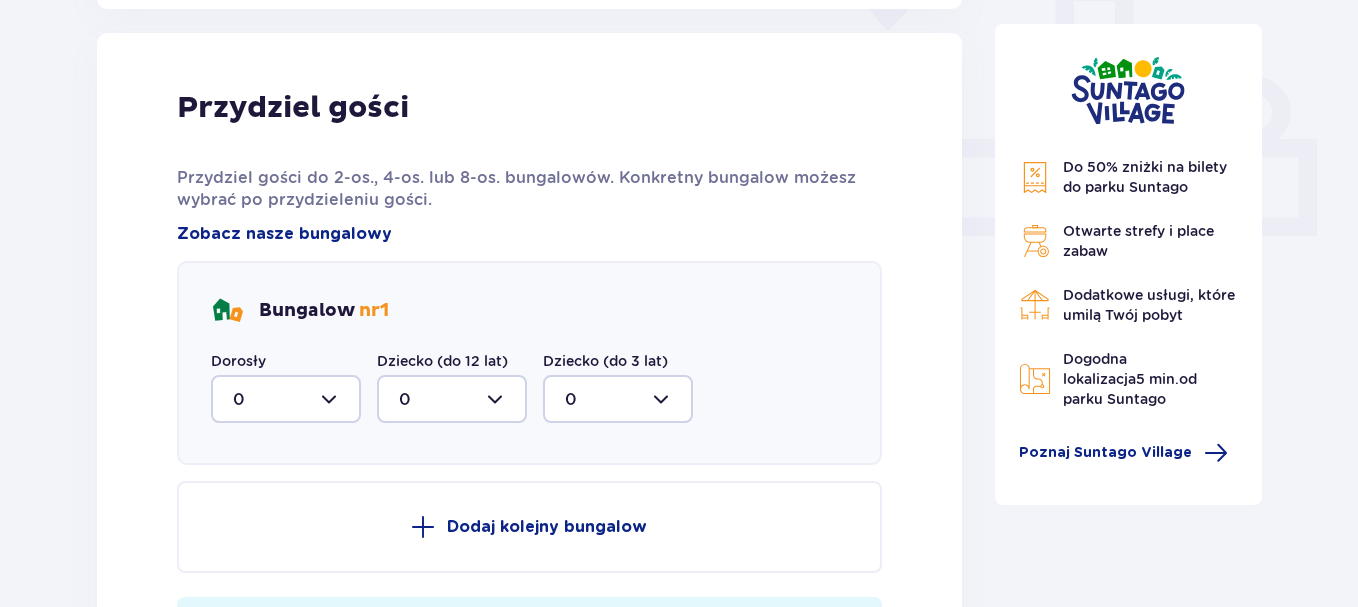 scroll, scrollTop: 806, scrollLeft: 0, axis: vertical 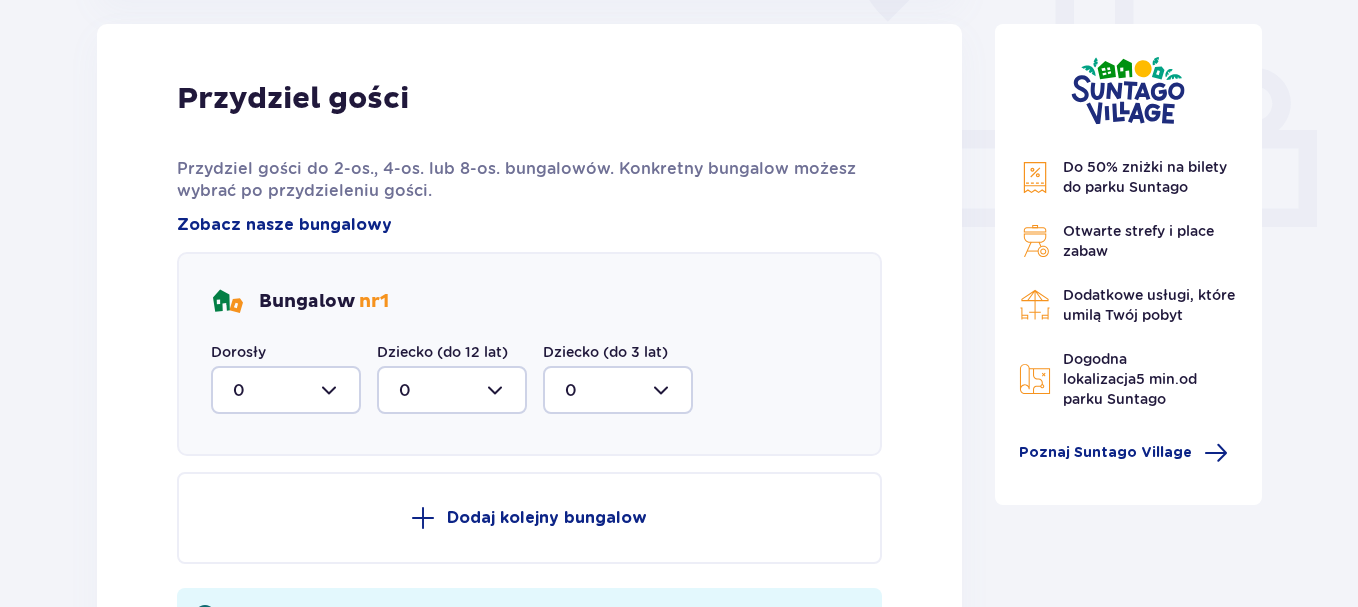 click at bounding box center [286, 390] 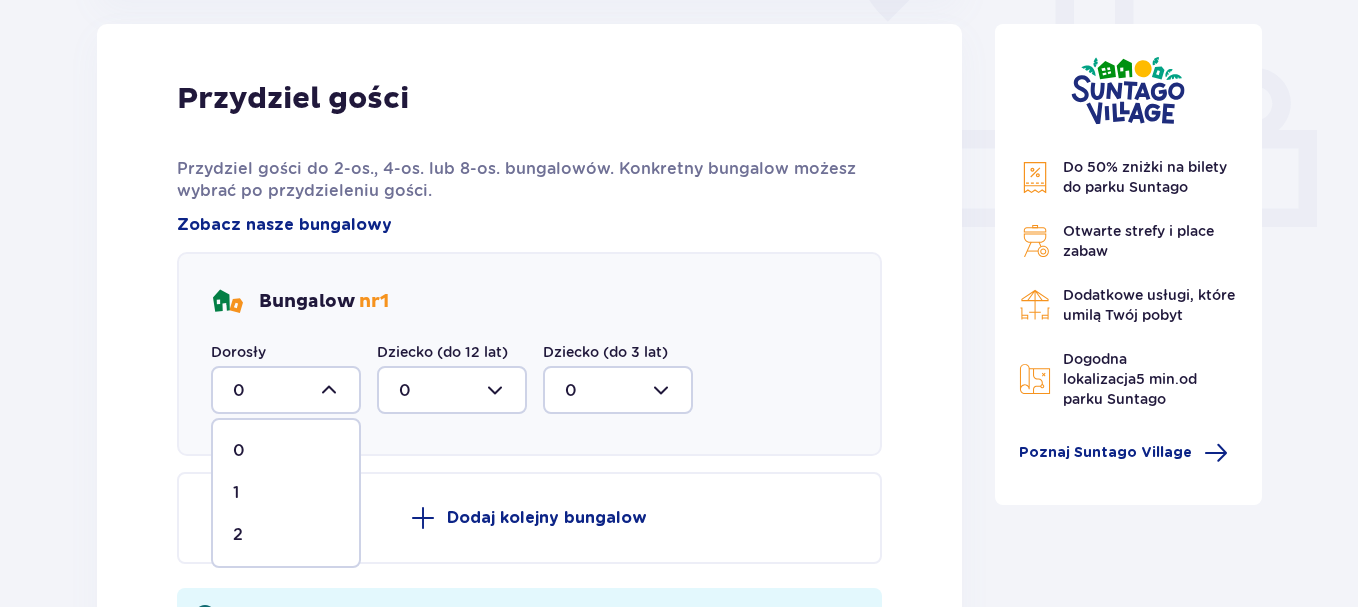 click on "2" at bounding box center [286, 535] 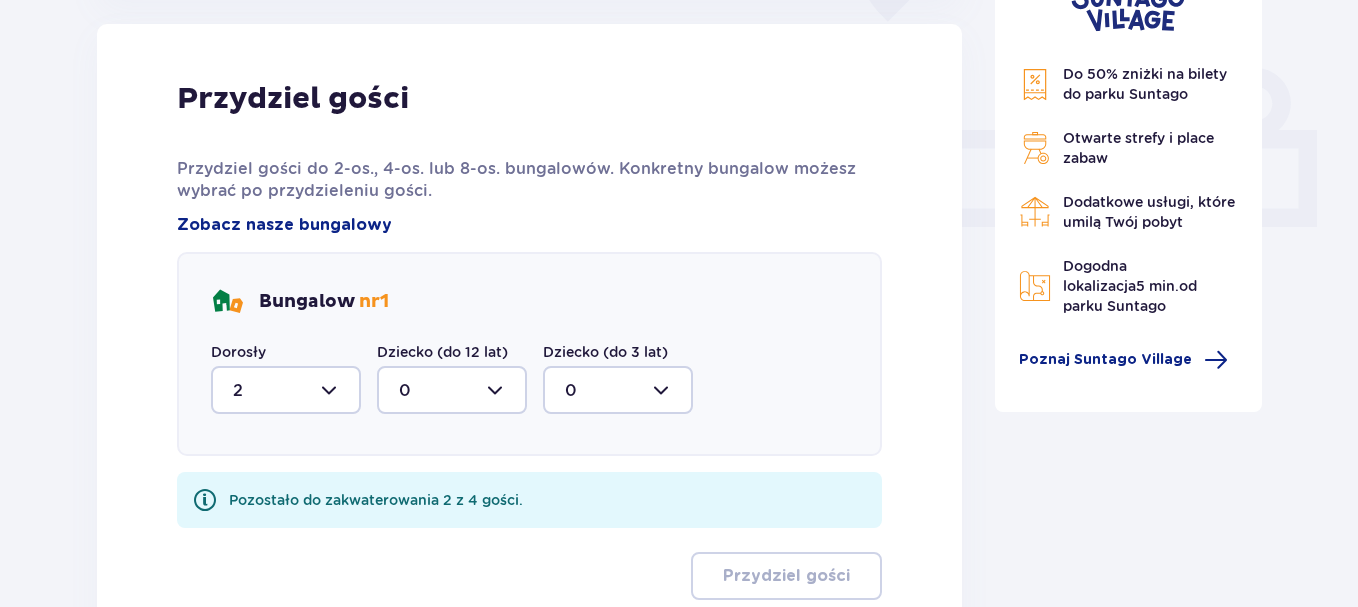 click at bounding box center (452, 390) 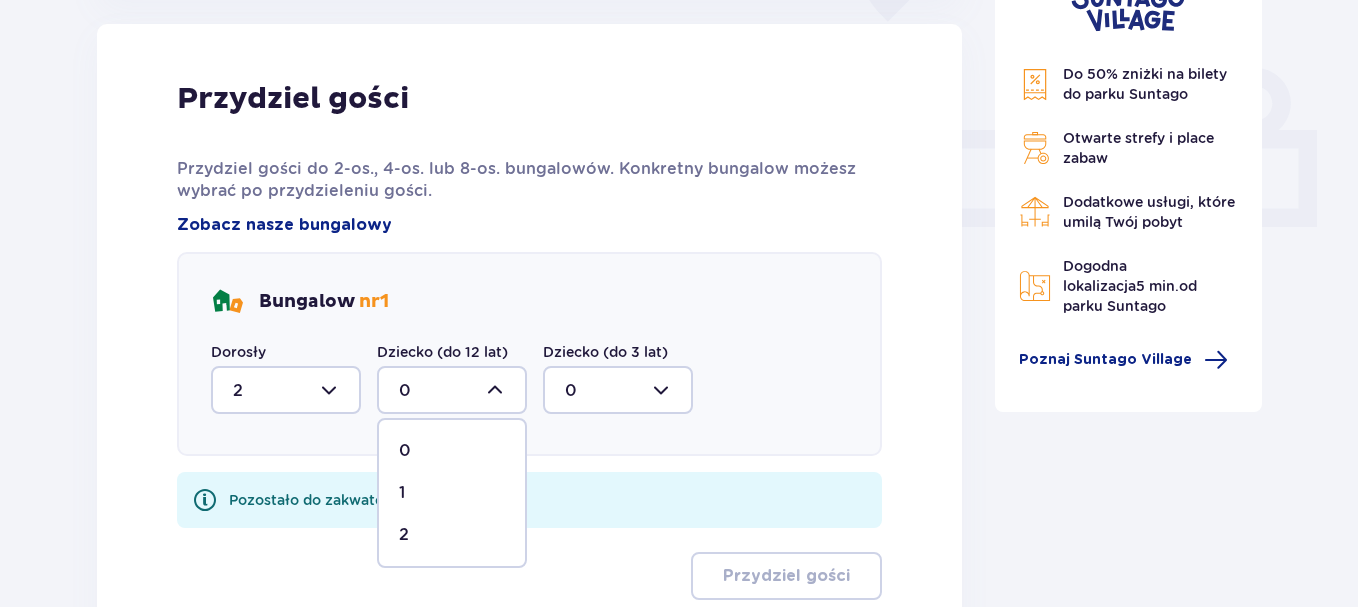 drag, startPoint x: 405, startPoint y: 528, endPoint x: 478, endPoint y: 519, distance: 73.552704 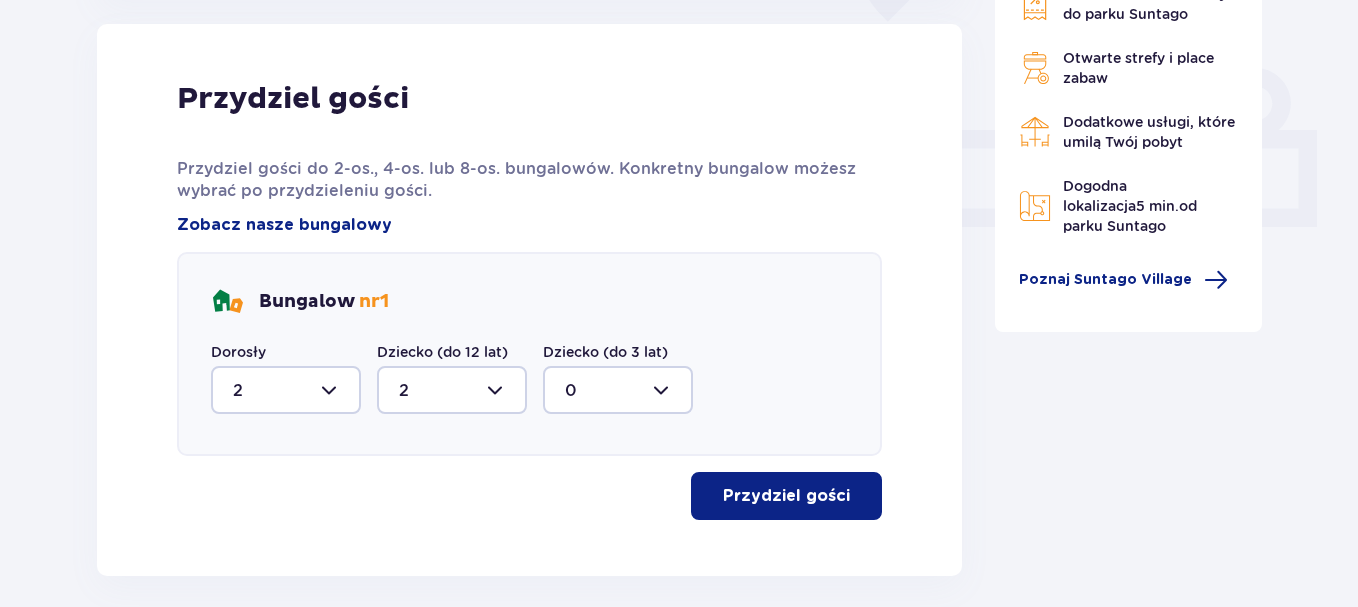 click on "Przydziel gości" at bounding box center (786, 496) 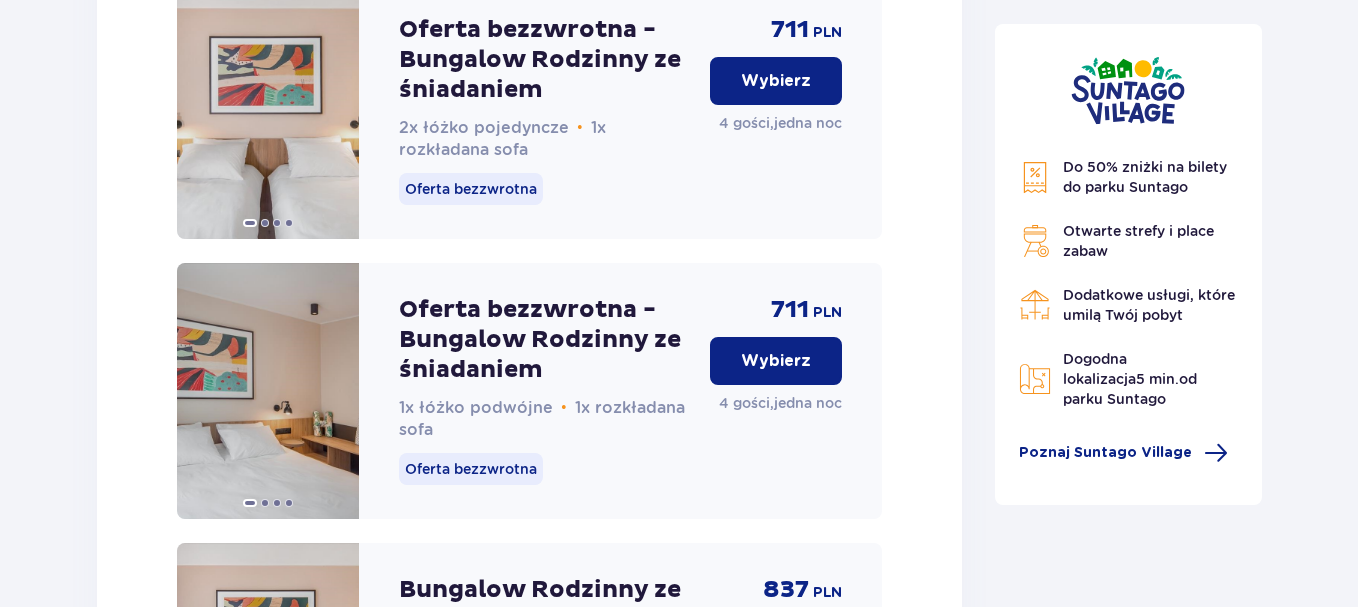 scroll, scrollTop: 2682, scrollLeft: 0, axis: vertical 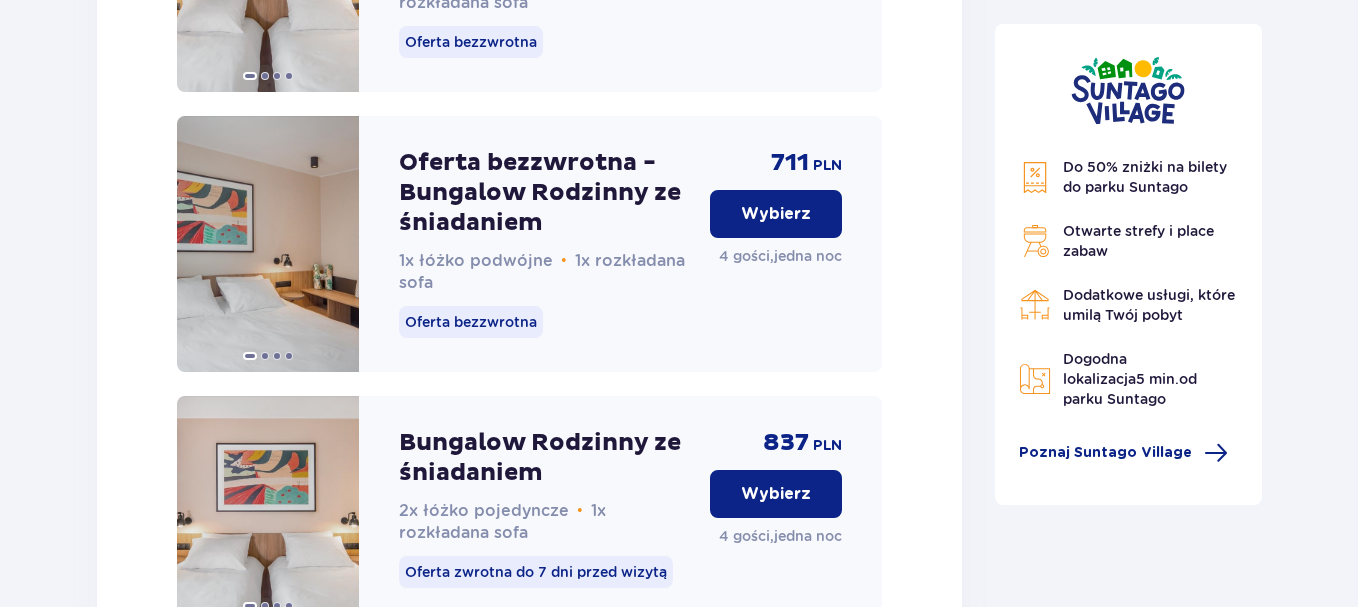 click on "Wybierz" at bounding box center (776, 214) 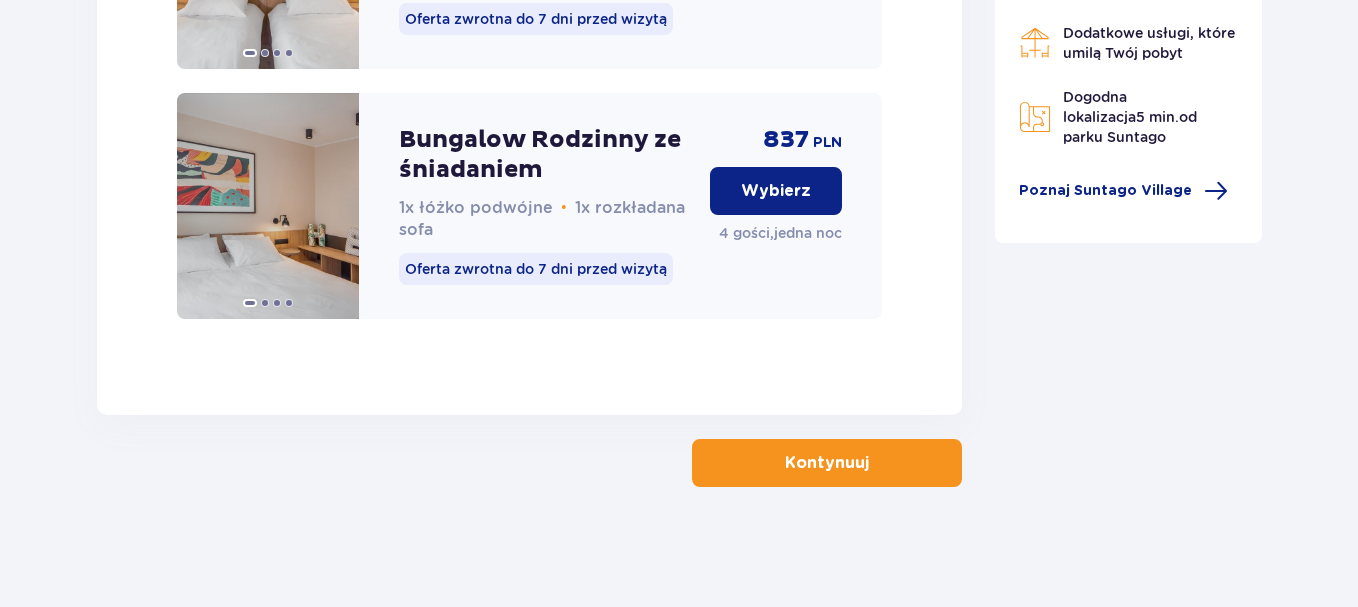click on "Kontynuuj" at bounding box center [827, 463] 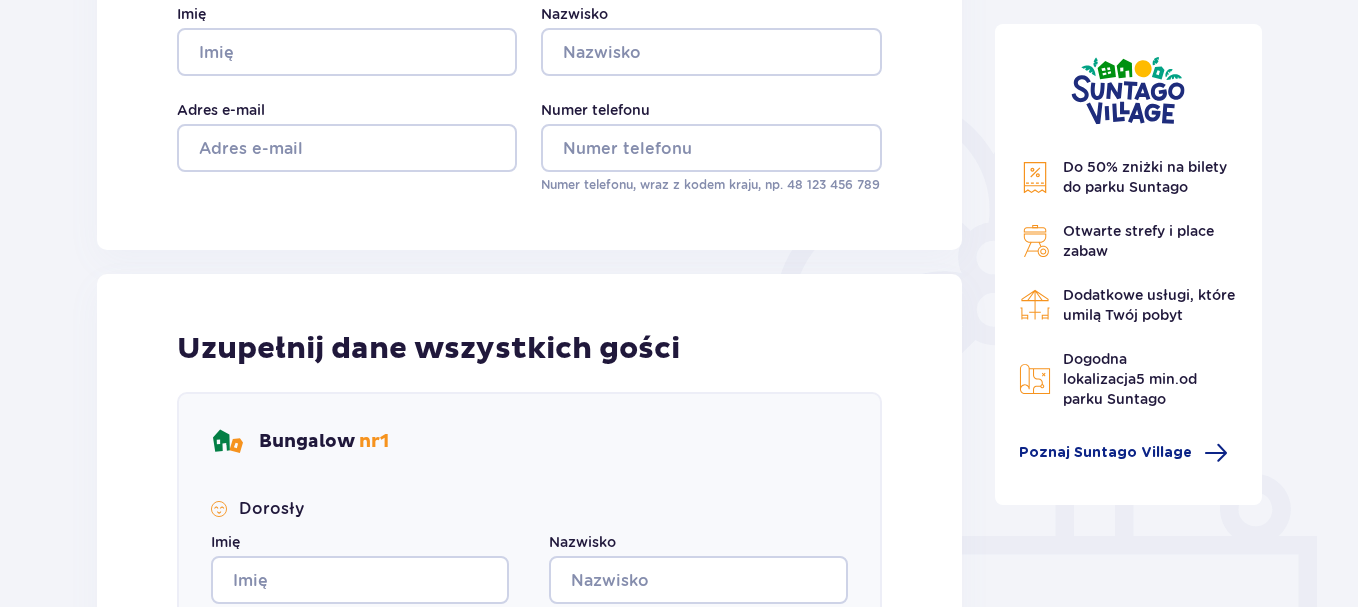 scroll, scrollTop: 0, scrollLeft: 0, axis: both 